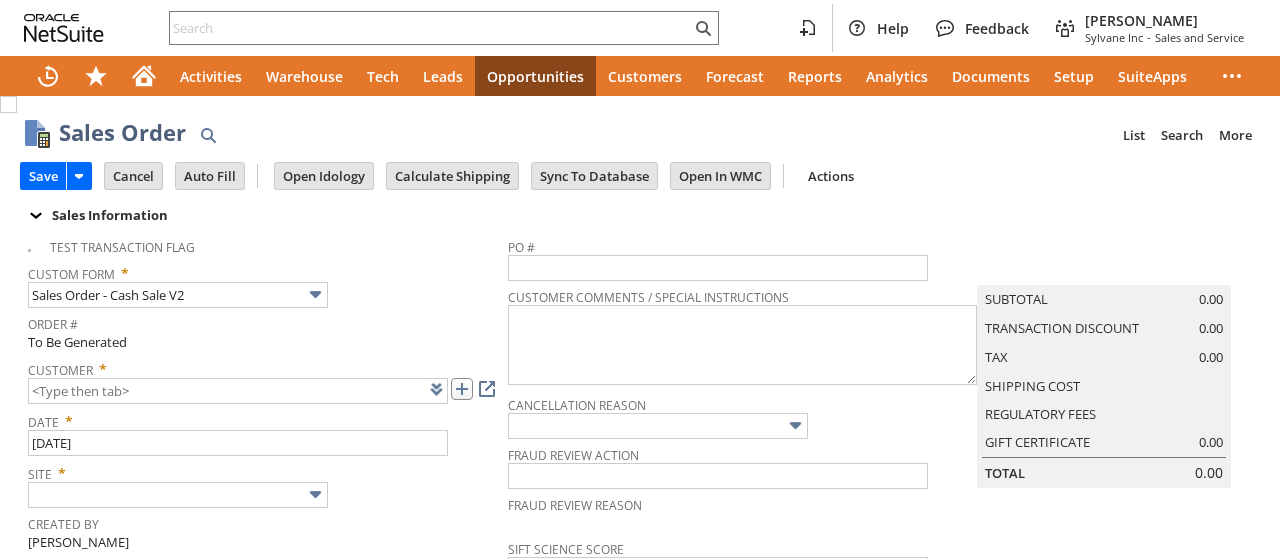 scroll, scrollTop: 0, scrollLeft: 0, axis: both 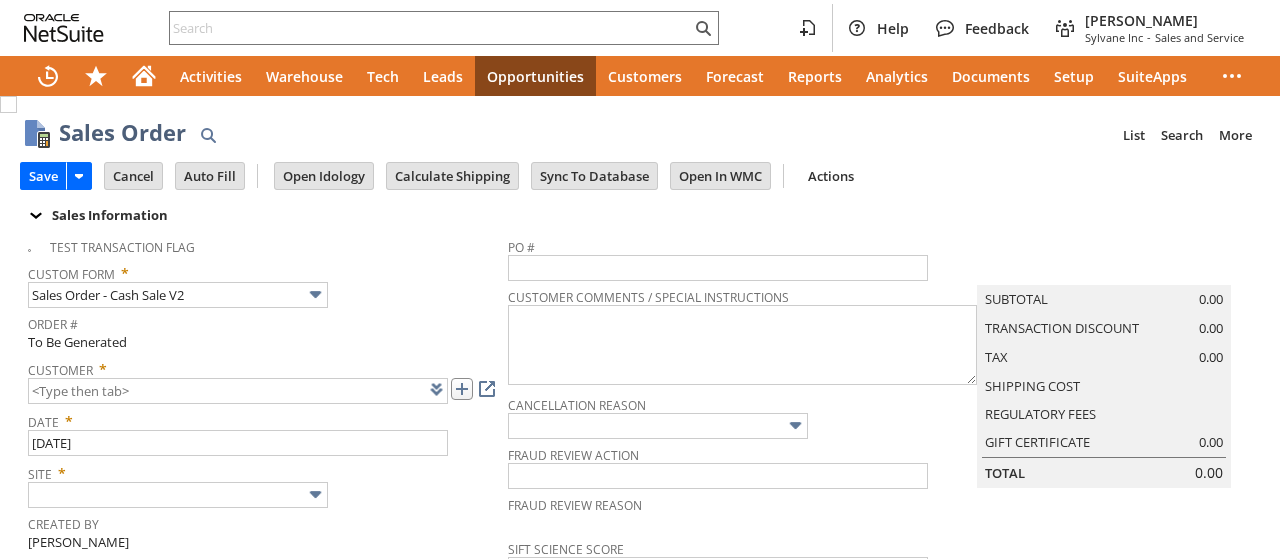 click at bounding box center [462, 389] 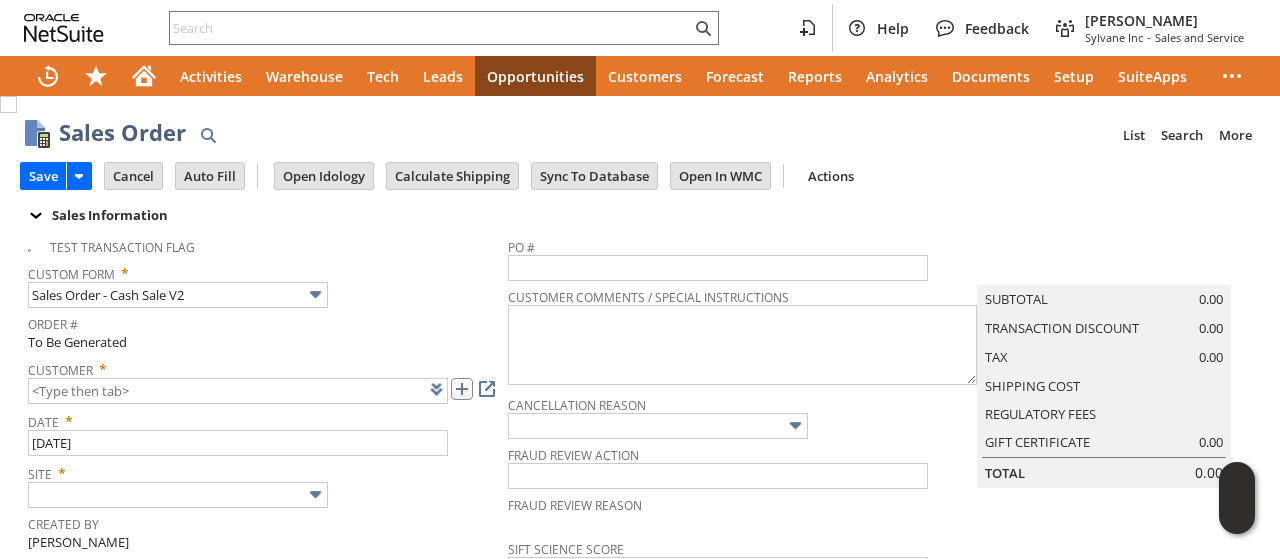 type on "CU1225350 Richard Maher" 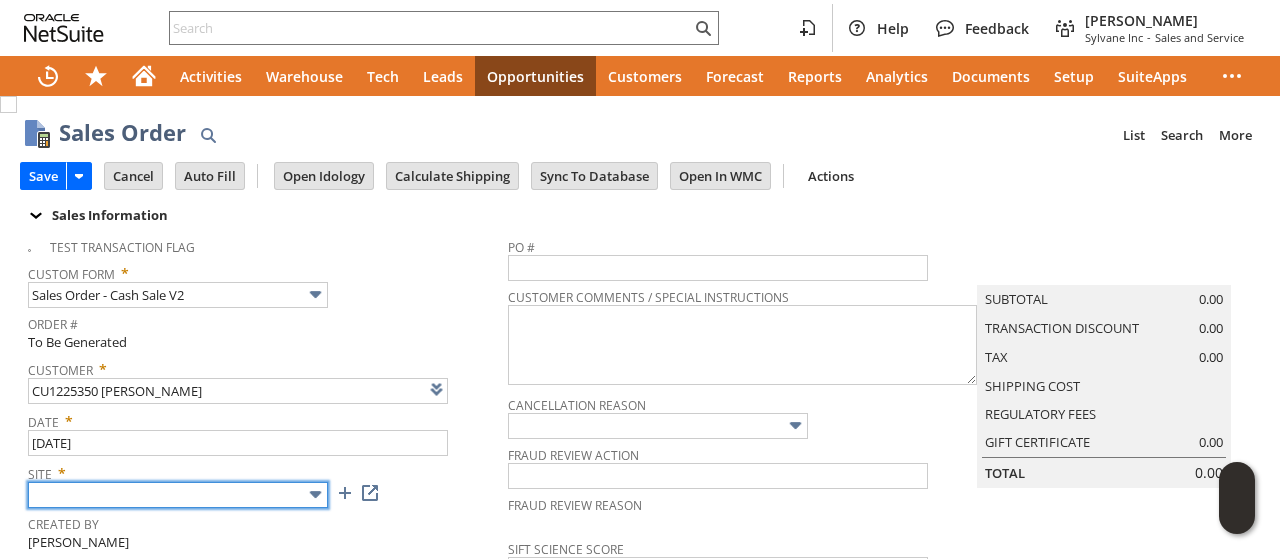 click at bounding box center [178, 495] 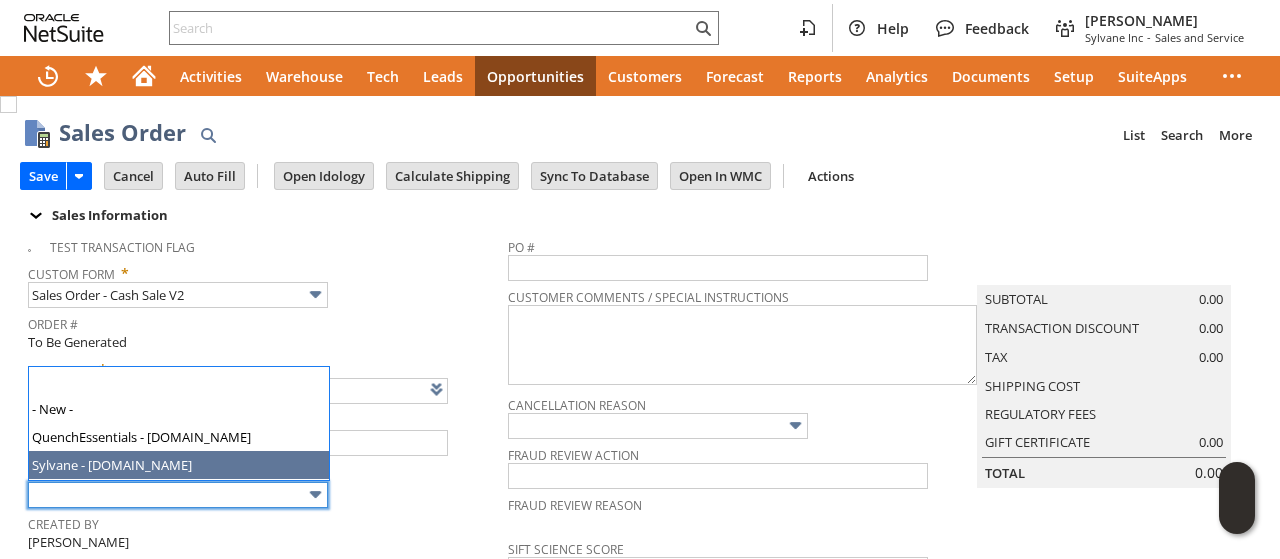 type on "Sylvane - [DOMAIN_NAME]" 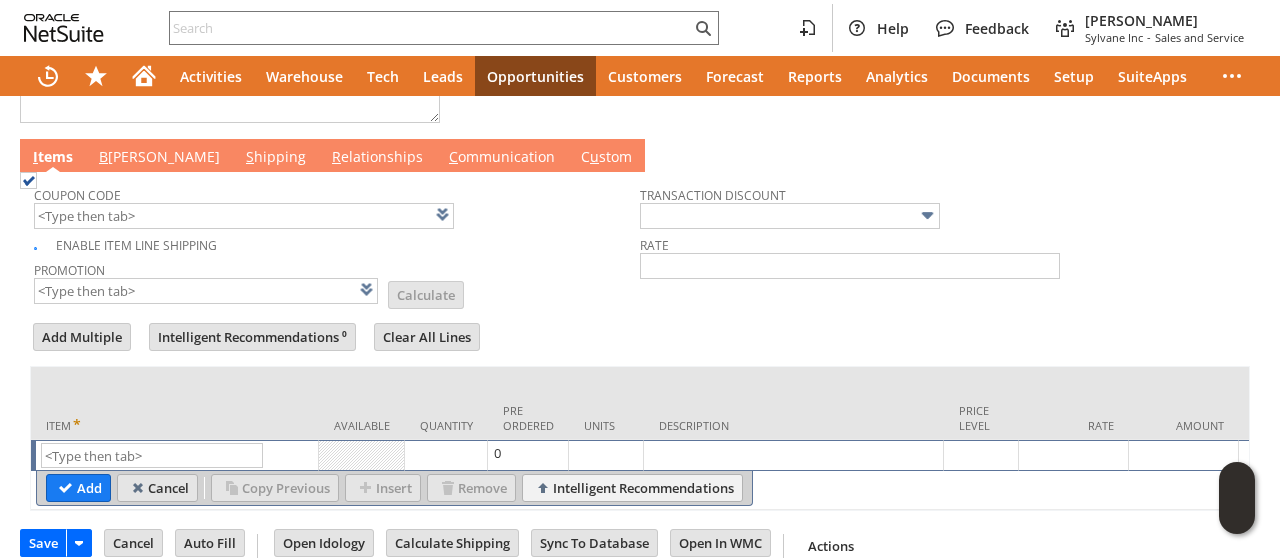 scroll, scrollTop: 1038, scrollLeft: 0, axis: vertical 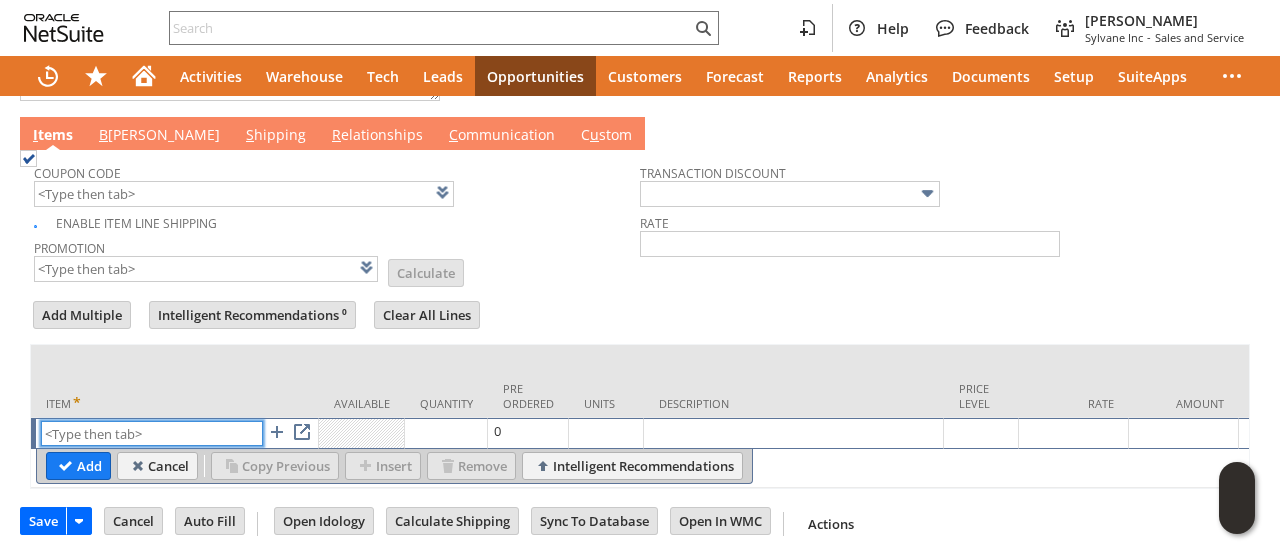 paste on "ul4657" 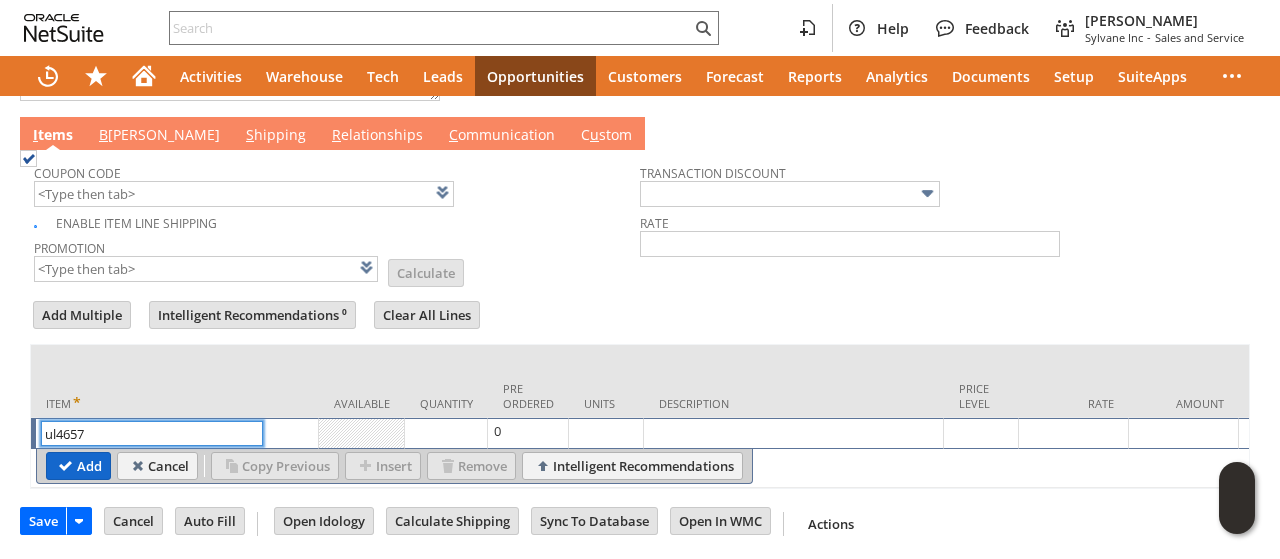 type on "ul4657" 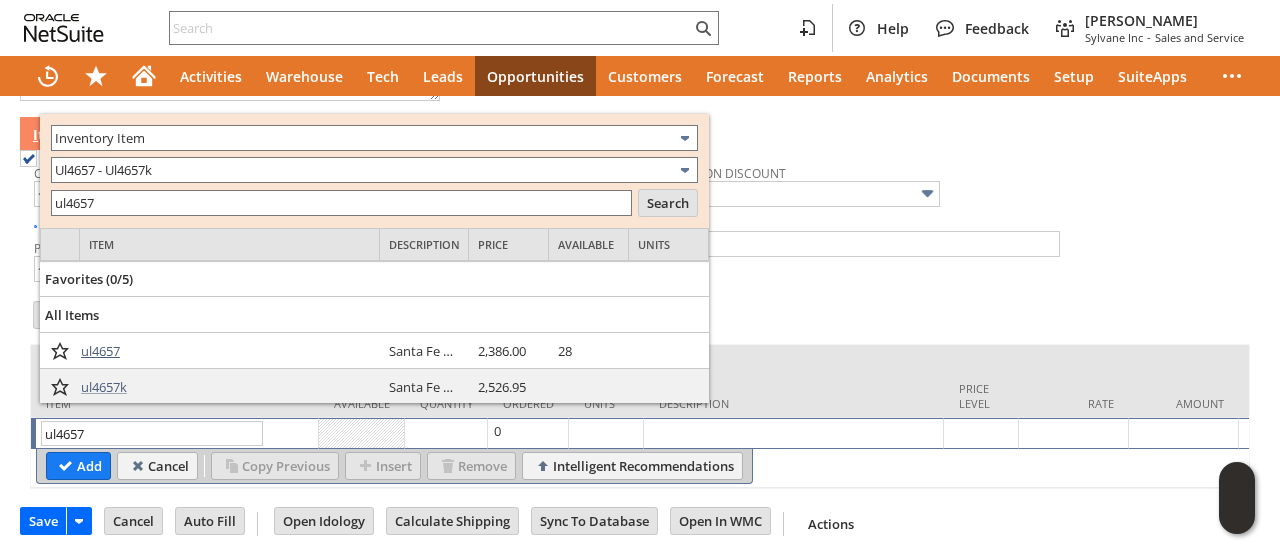click on "ul4657" at bounding box center [100, 351] 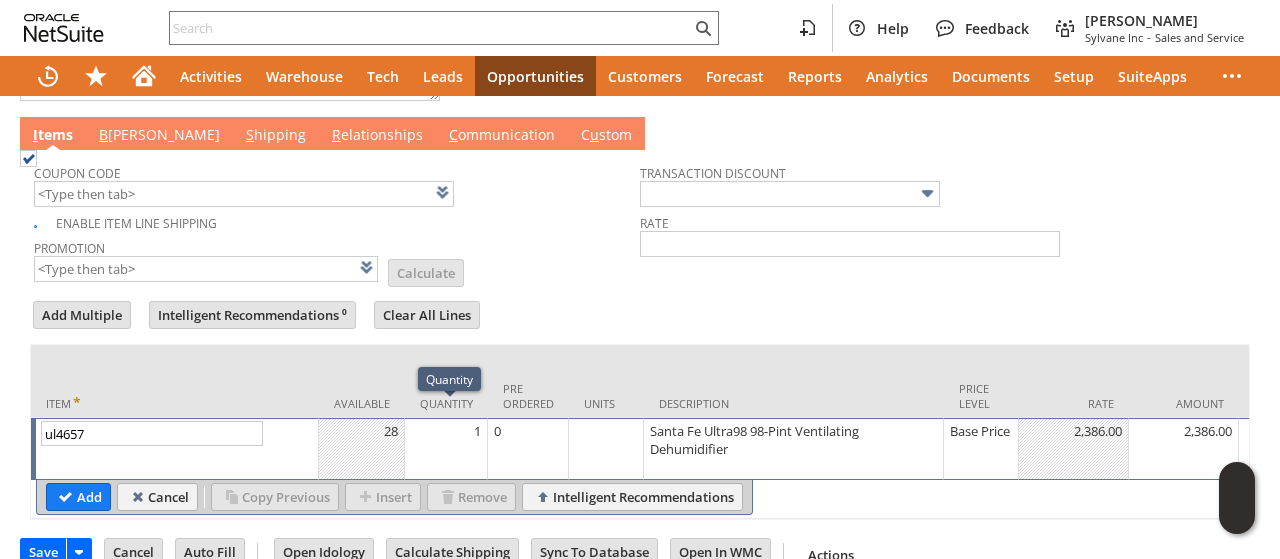 click on "1" at bounding box center [446, 449] 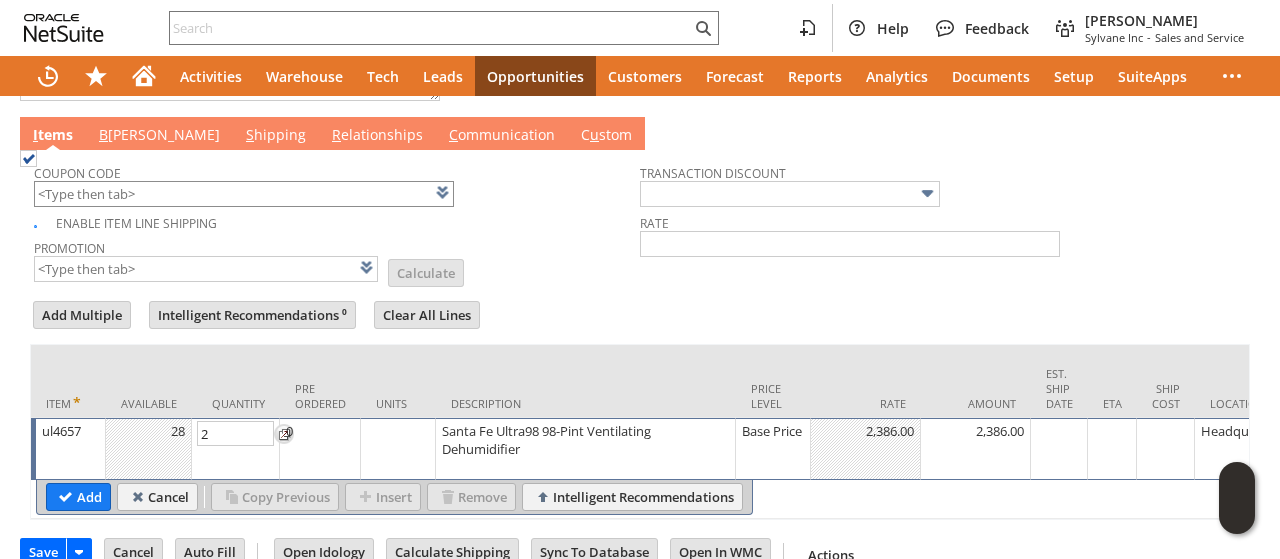 type on "2" 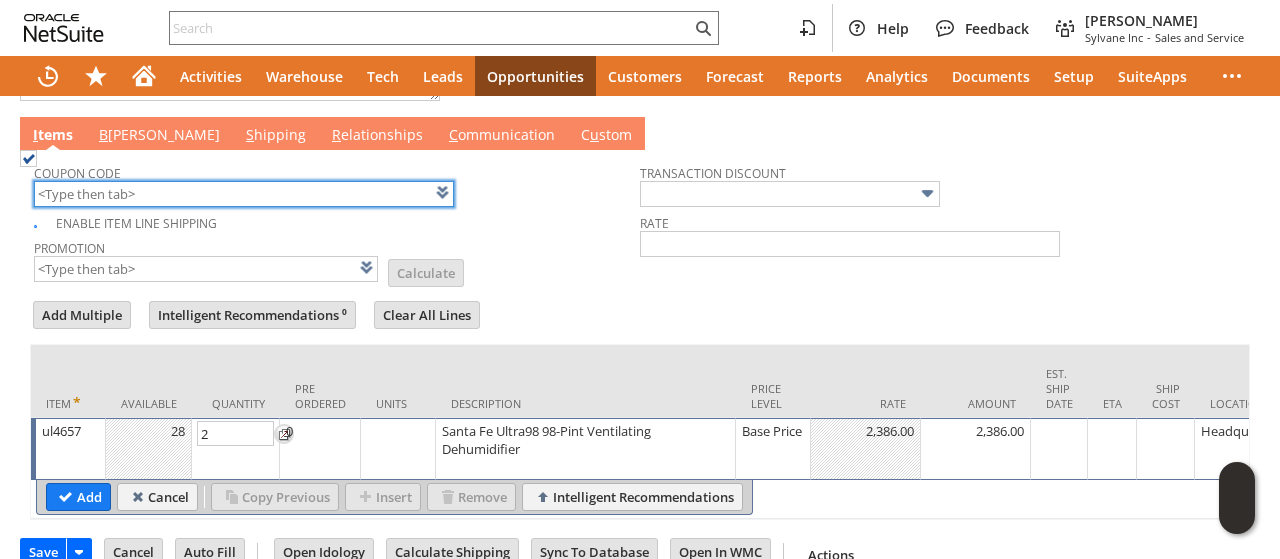 click at bounding box center (244, 194) 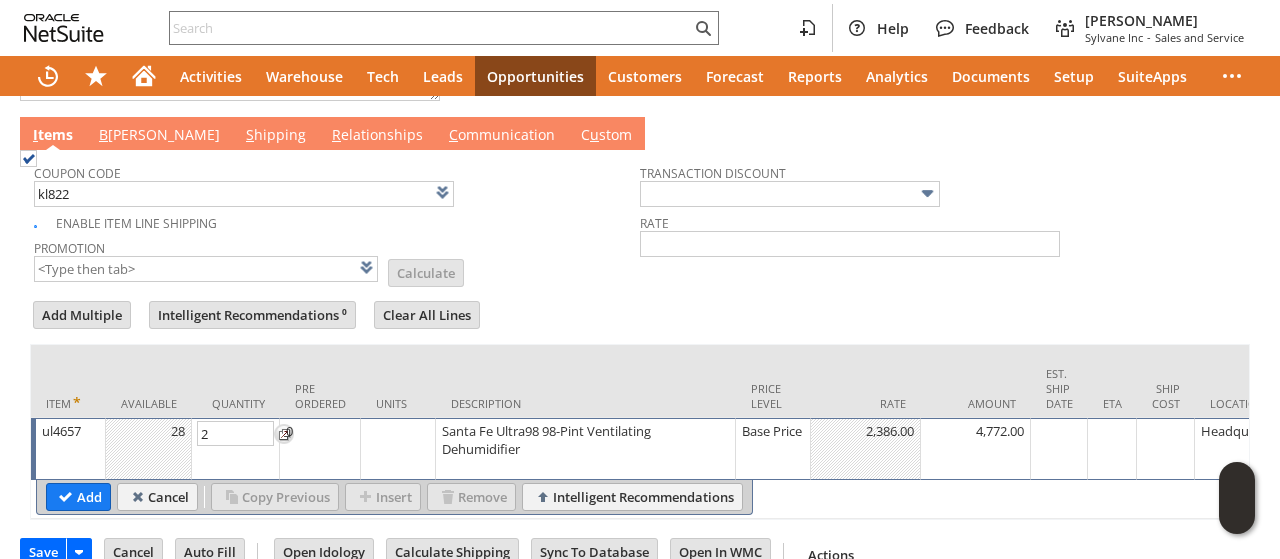 click on "Enable Item Line Shipping" at bounding box center (337, 220) 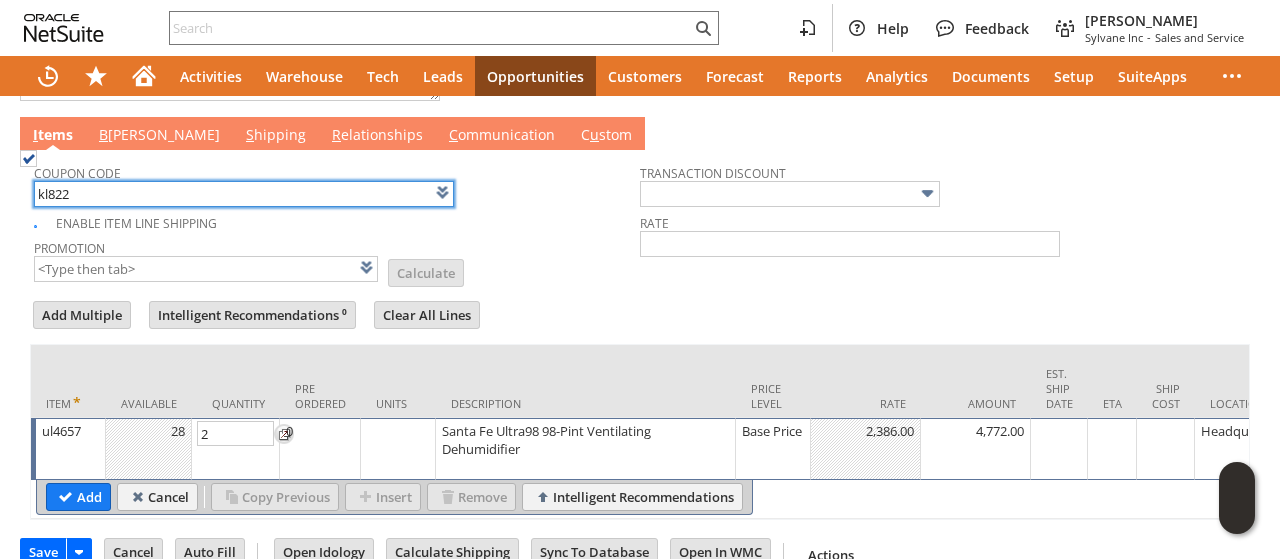 click on "kl822" at bounding box center [244, 194] 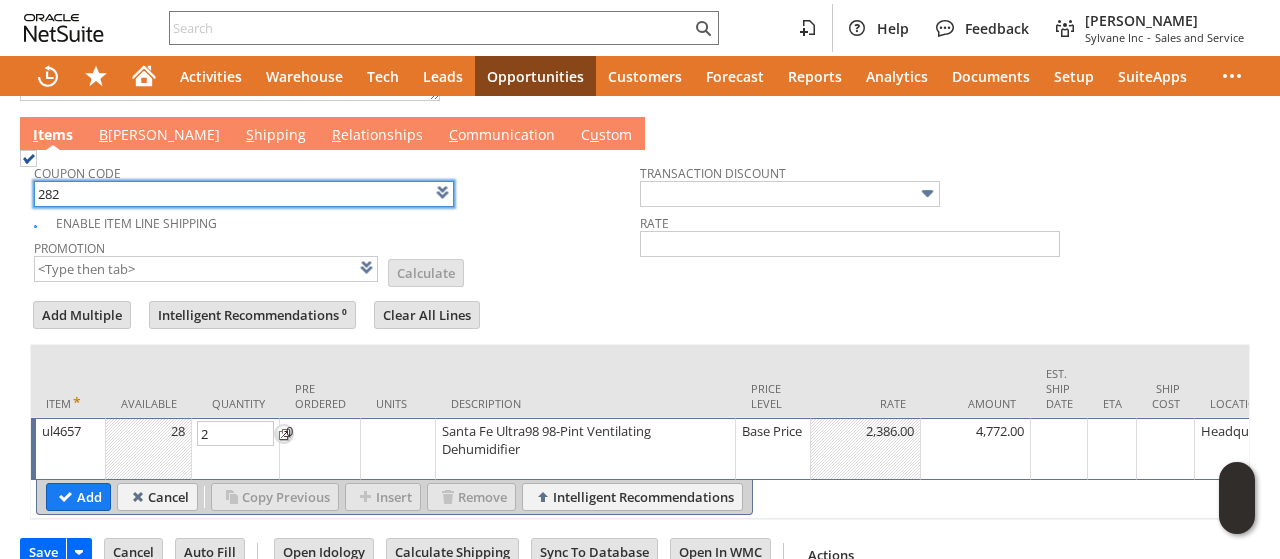 click on "Promotion
List
Calculate" at bounding box center (337, 259) 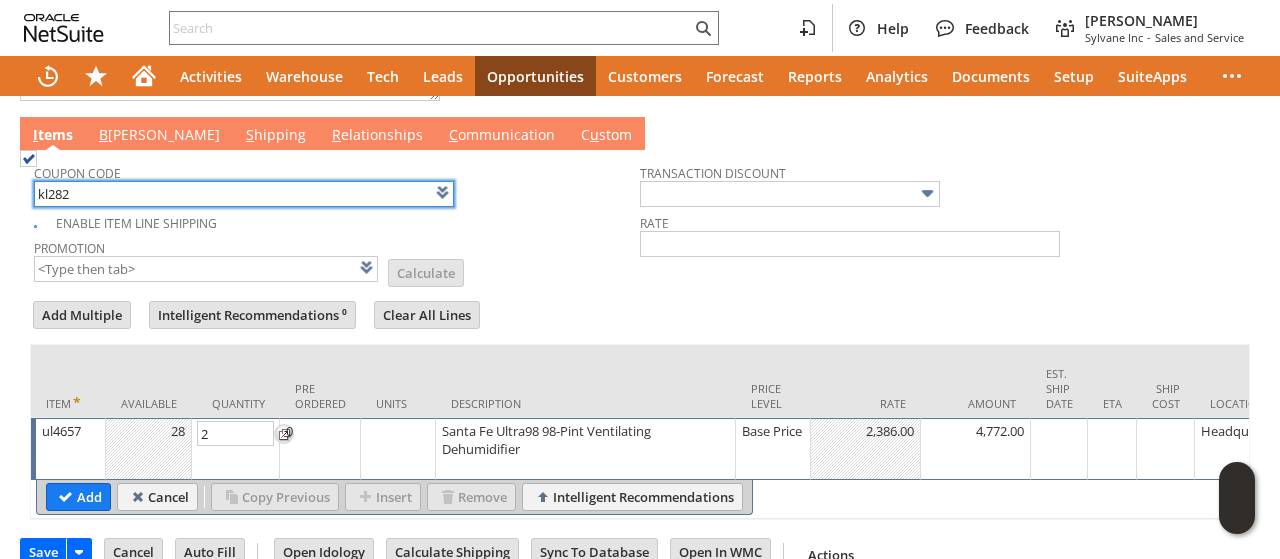 click on "Promotion
List
Calculate" at bounding box center (337, 259) 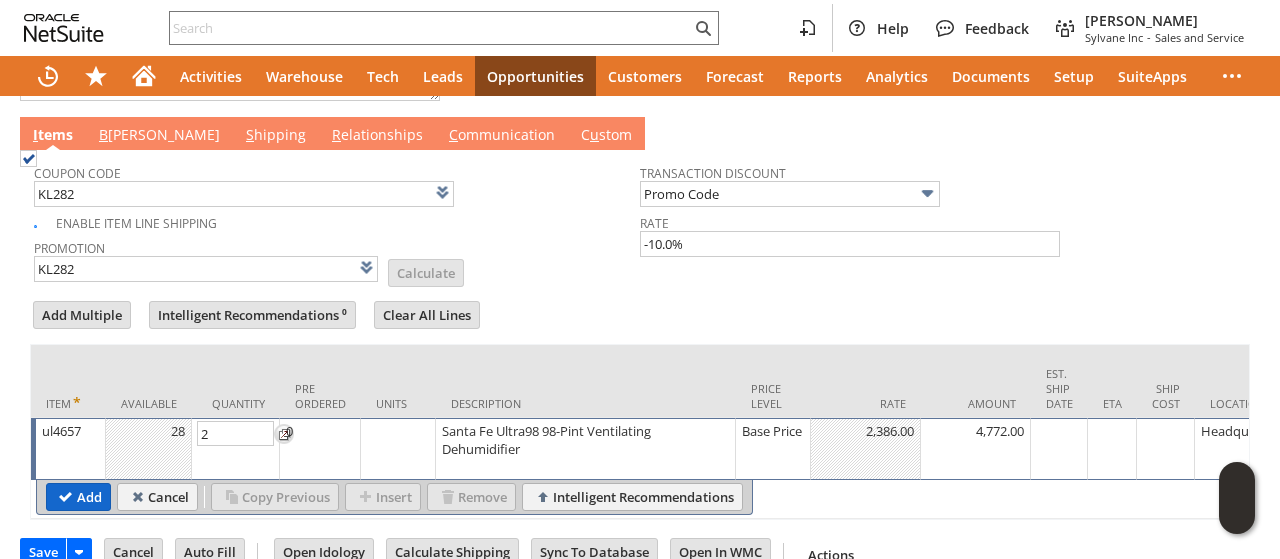 click on "Add" at bounding box center (78, 497) 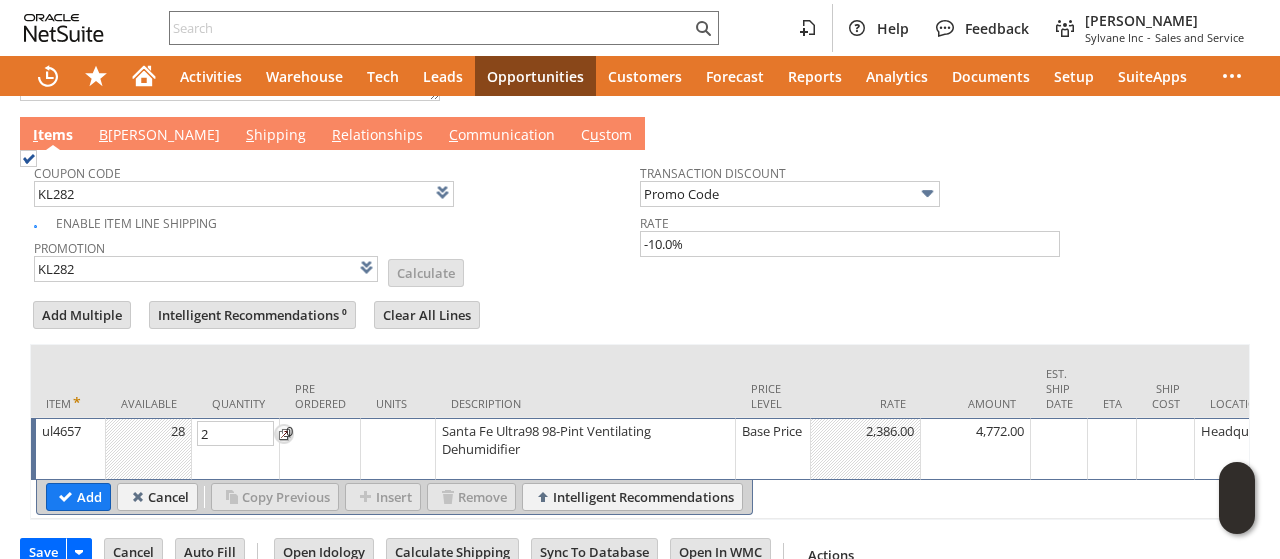 type 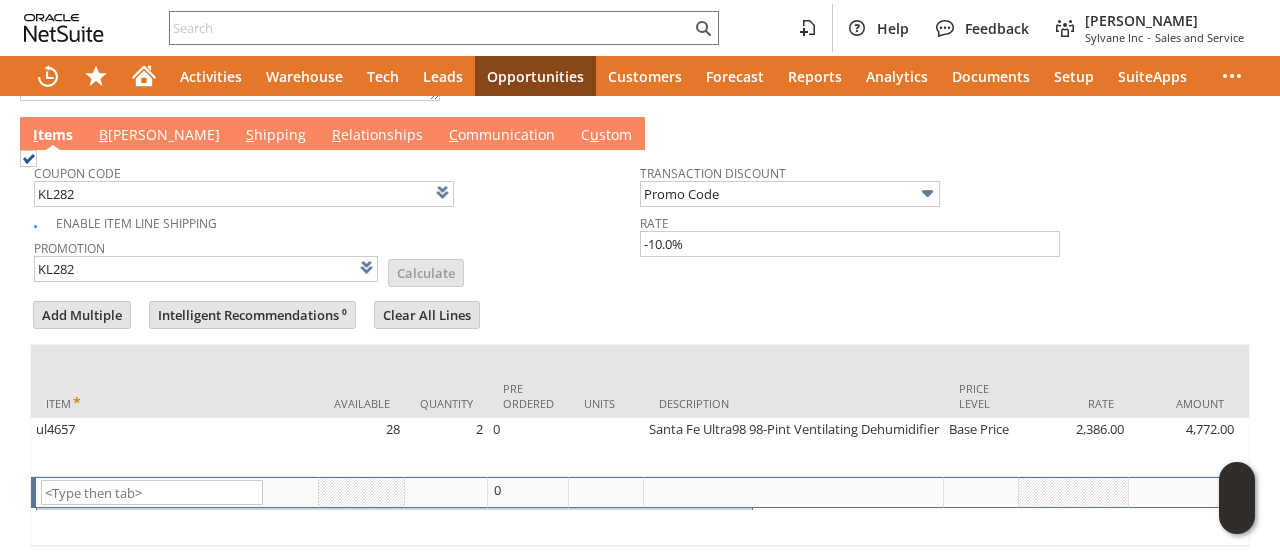 type on "Intelligent Recommendations¹⁰" 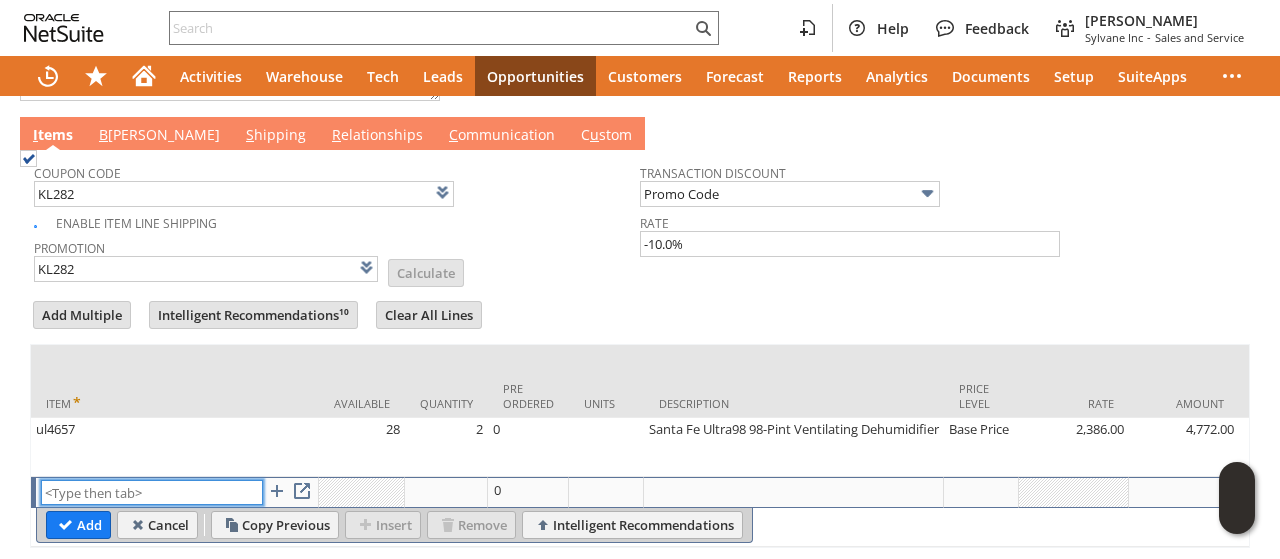 paste on "sa9005k" 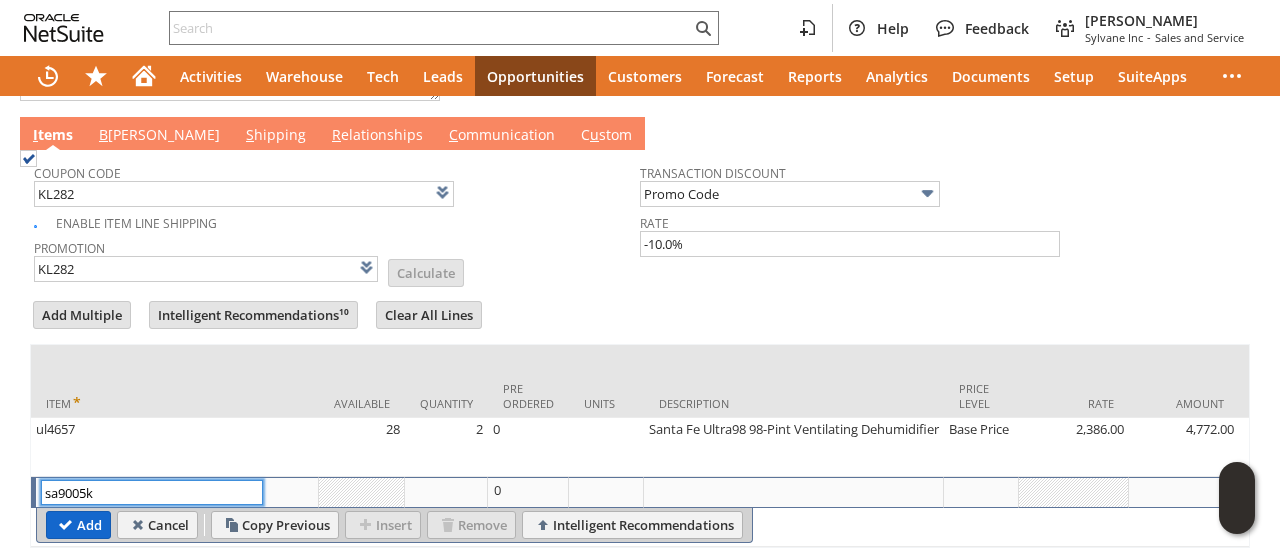 type on "sa9005k" 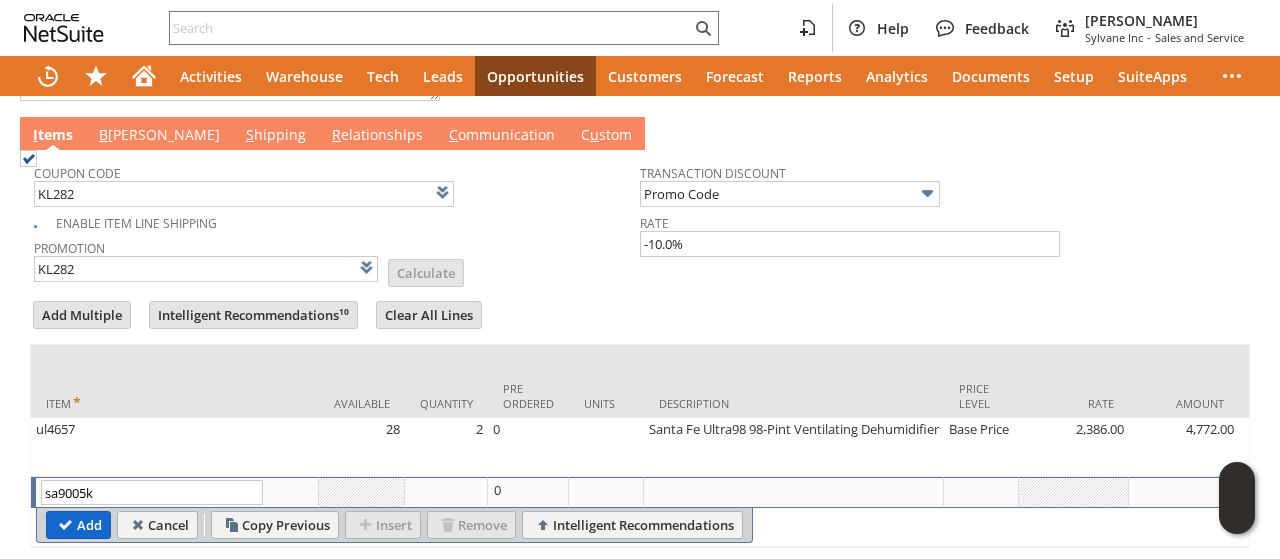 click on "Add" at bounding box center [78, 525] 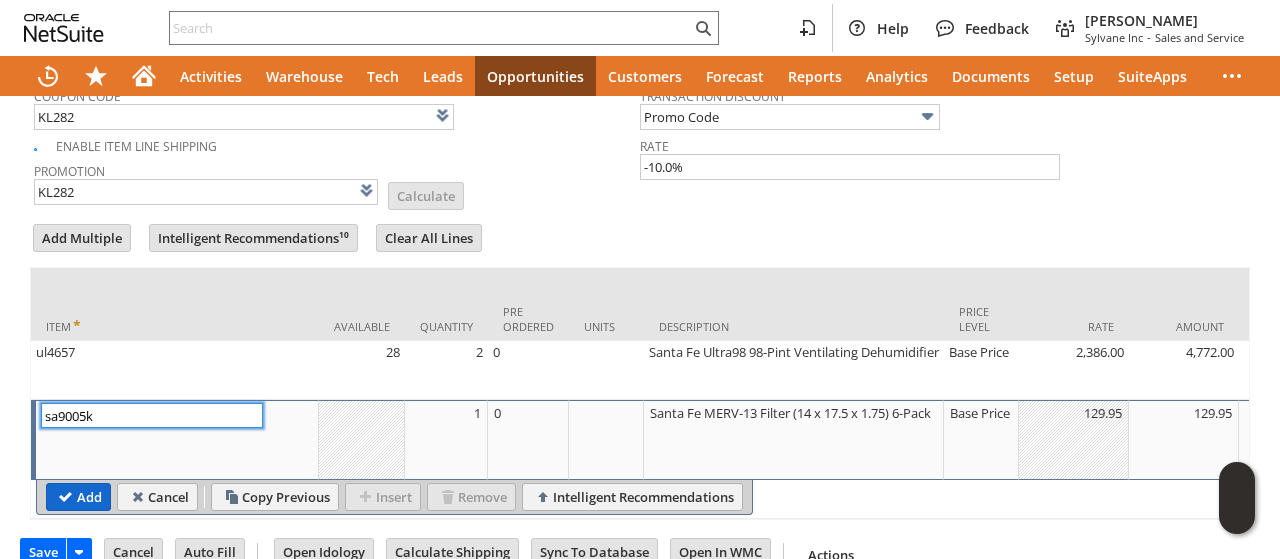 scroll, scrollTop: 1138, scrollLeft: 0, axis: vertical 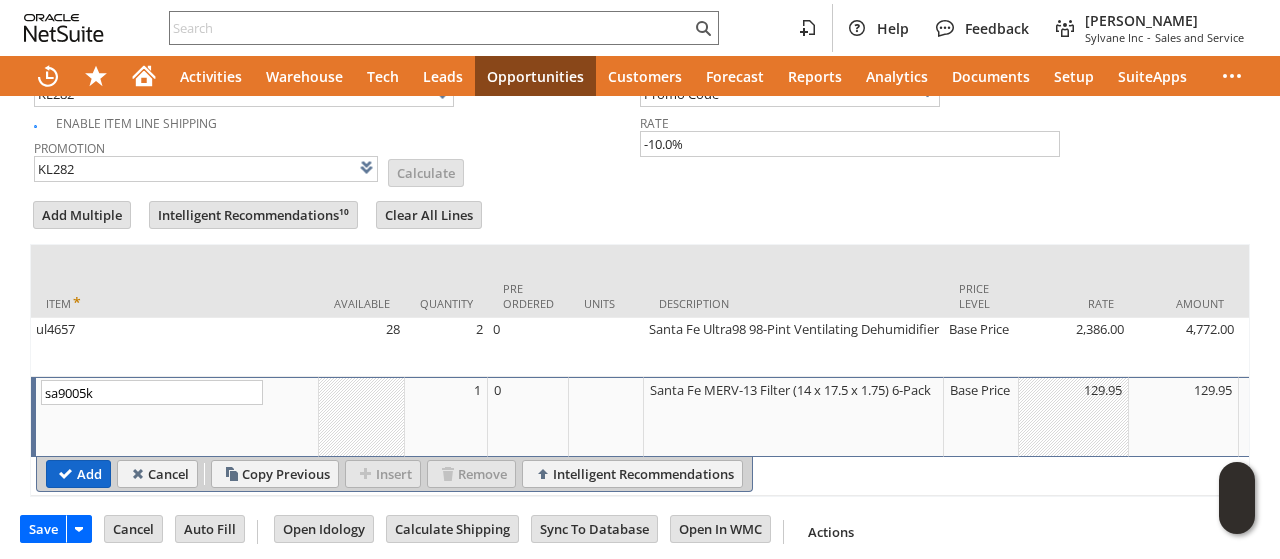 click on "Add" at bounding box center [78, 474] 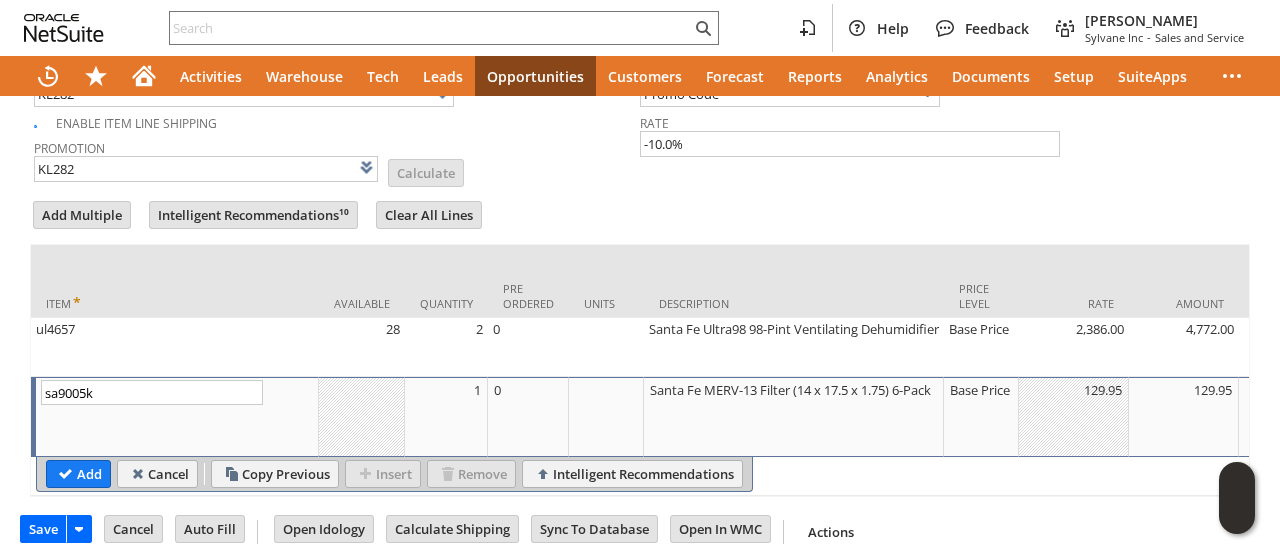 type 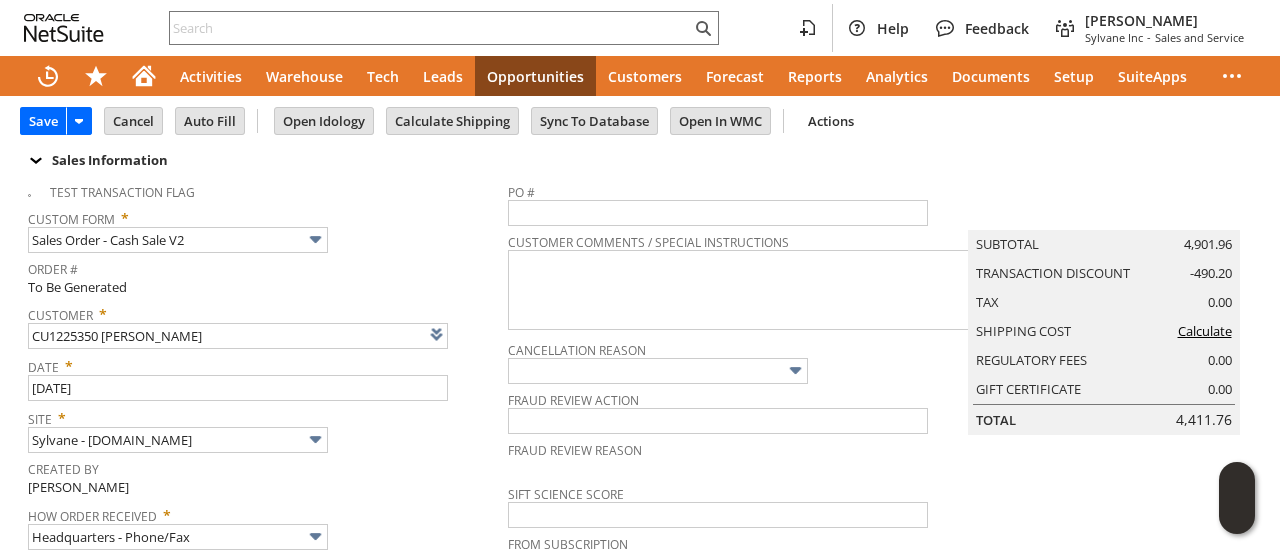 scroll, scrollTop: 0, scrollLeft: 0, axis: both 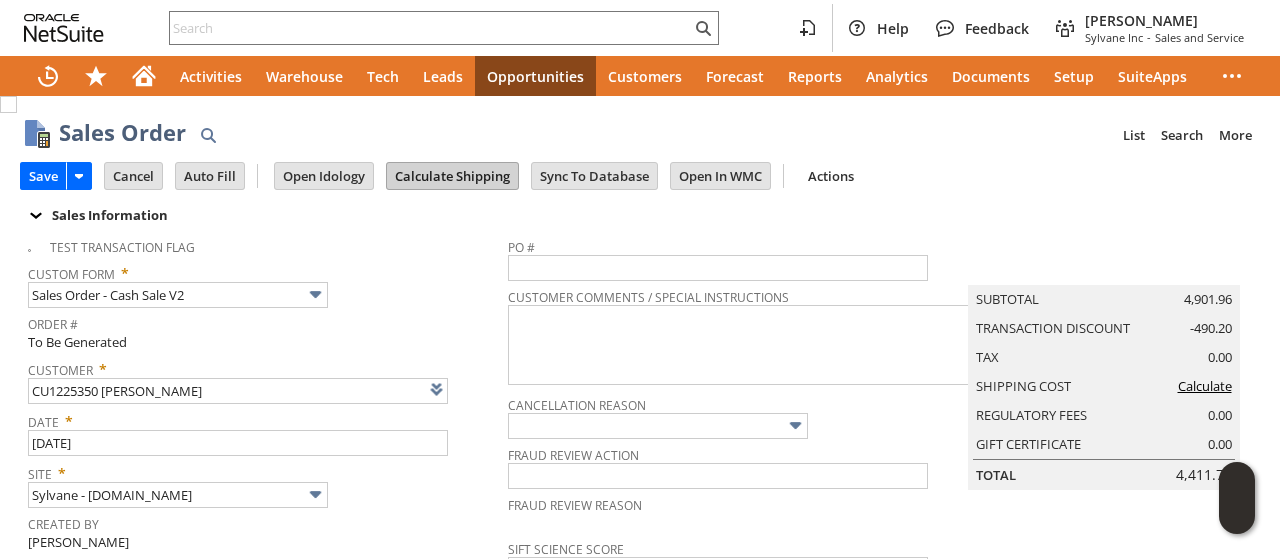 click on "Calculate Shipping" at bounding box center (452, 176) 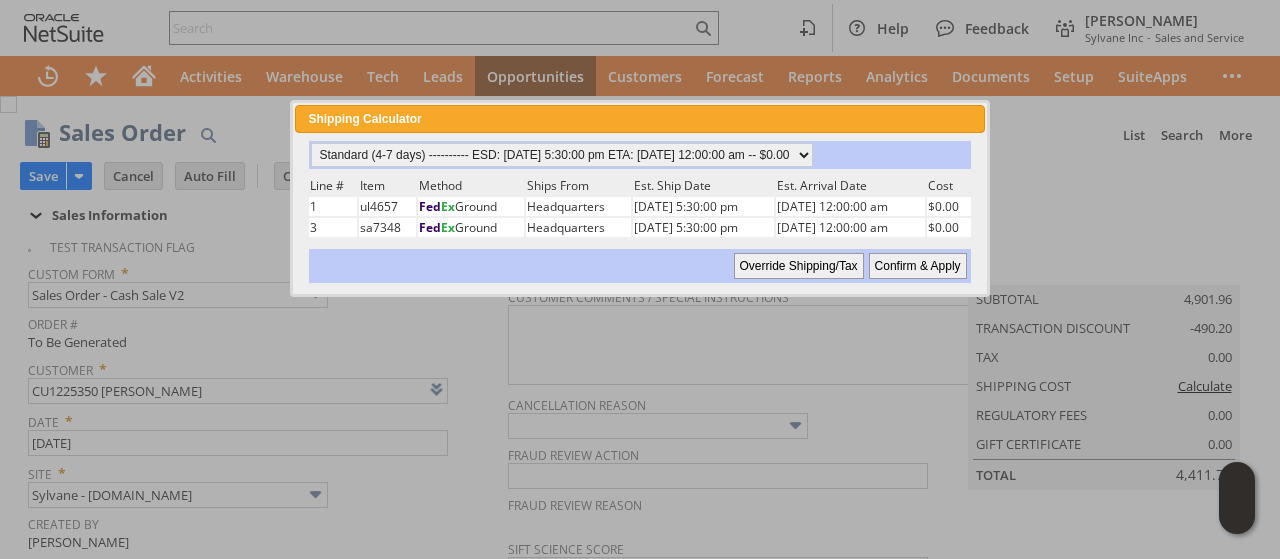 click on "Confirm & Apply" at bounding box center (918, 266) 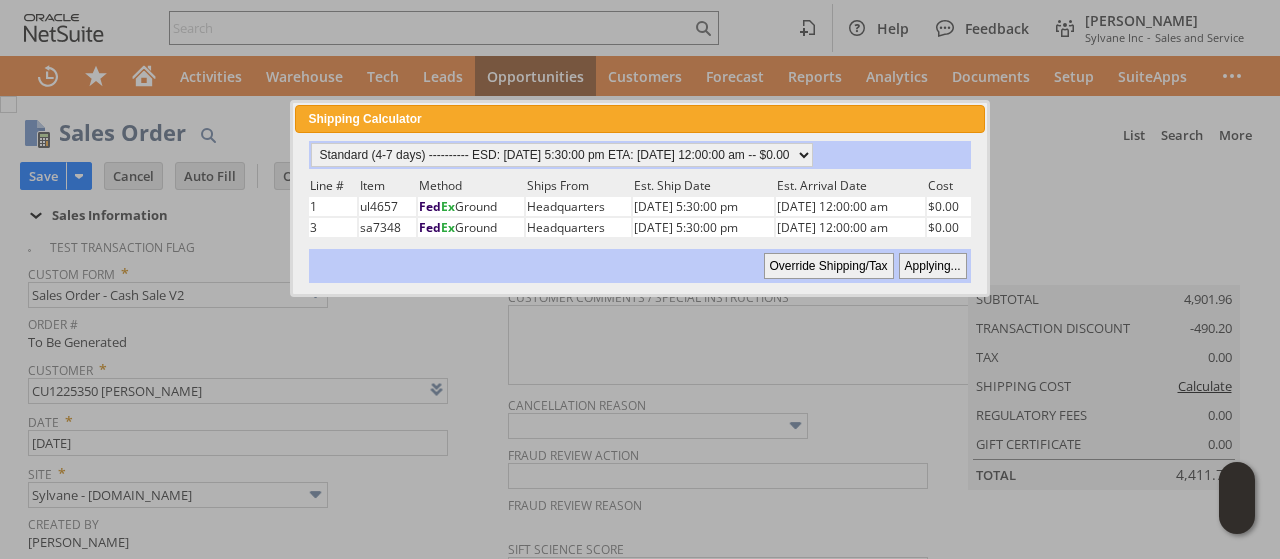 click at bounding box center (718, 268) 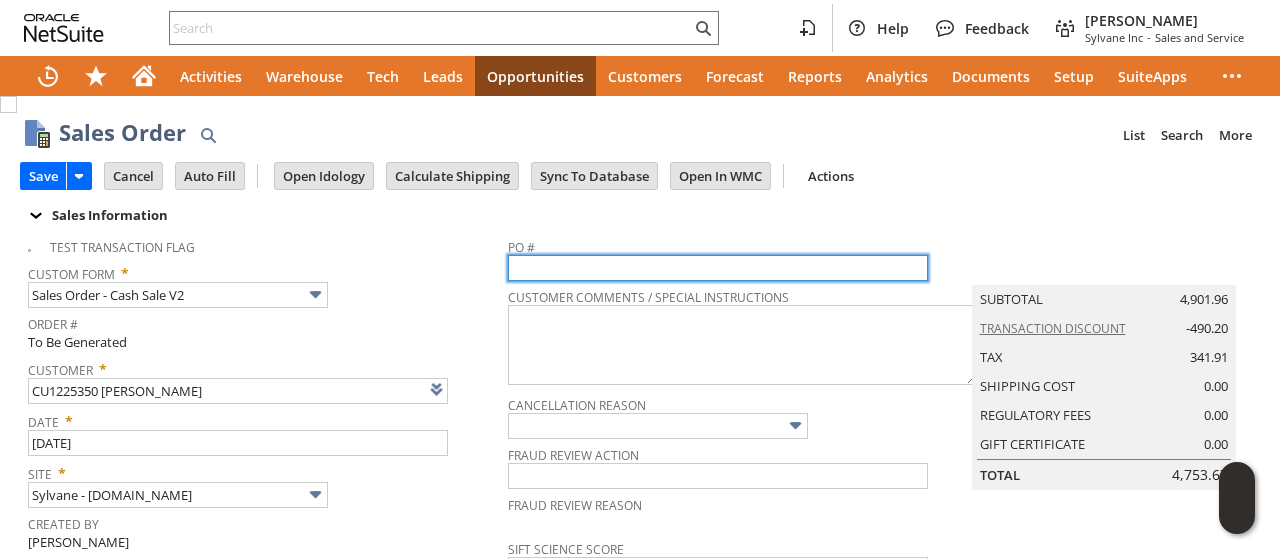 type 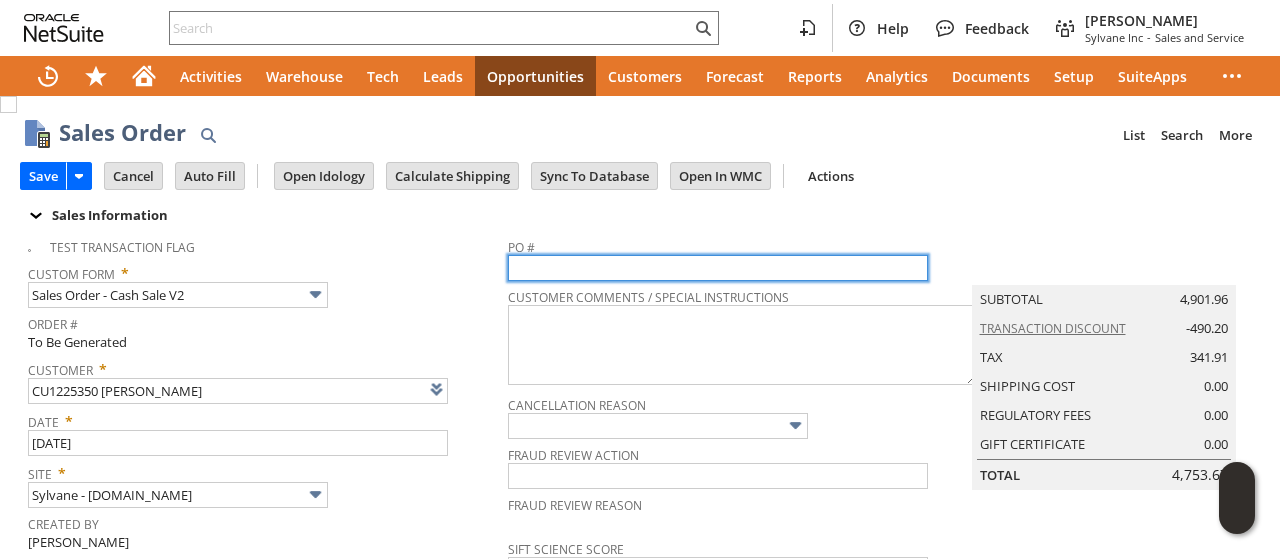 type on "Add" 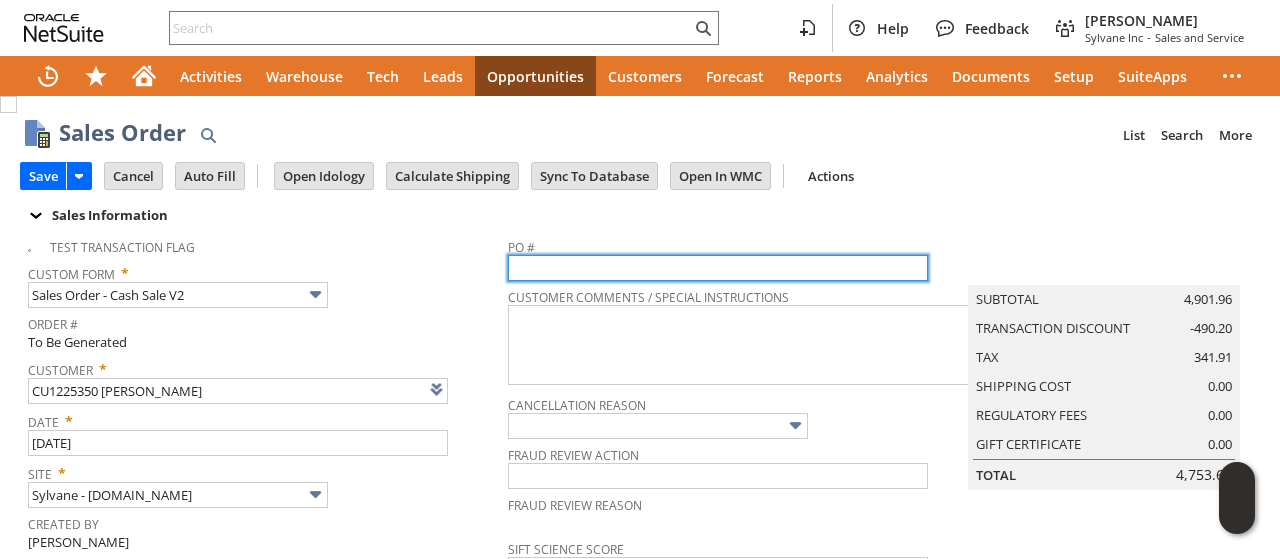 scroll, scrollTop: 100, scrollLeft: 0, axis: vertical 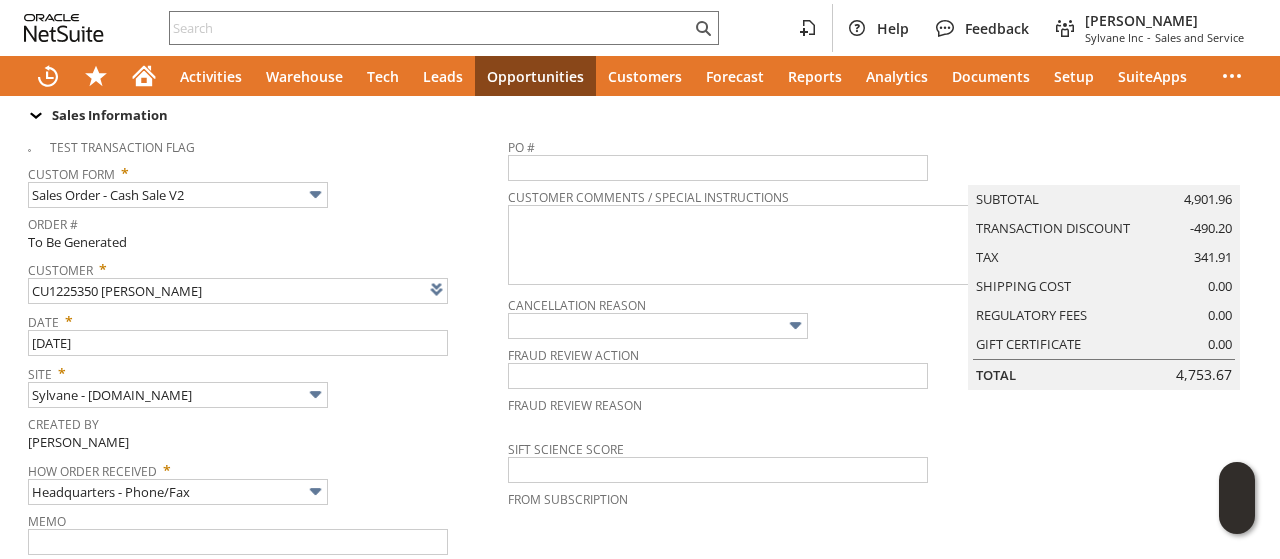 click on "Summary
Subtotal
4,901.96
Transaction Discount
-490.20
Tax
341.91
Shipping Cost
0.00
Regulatory Fees
0.00
Gift Certificate
0.00
Total
4,753.67" at bounding box center [1123, 367] 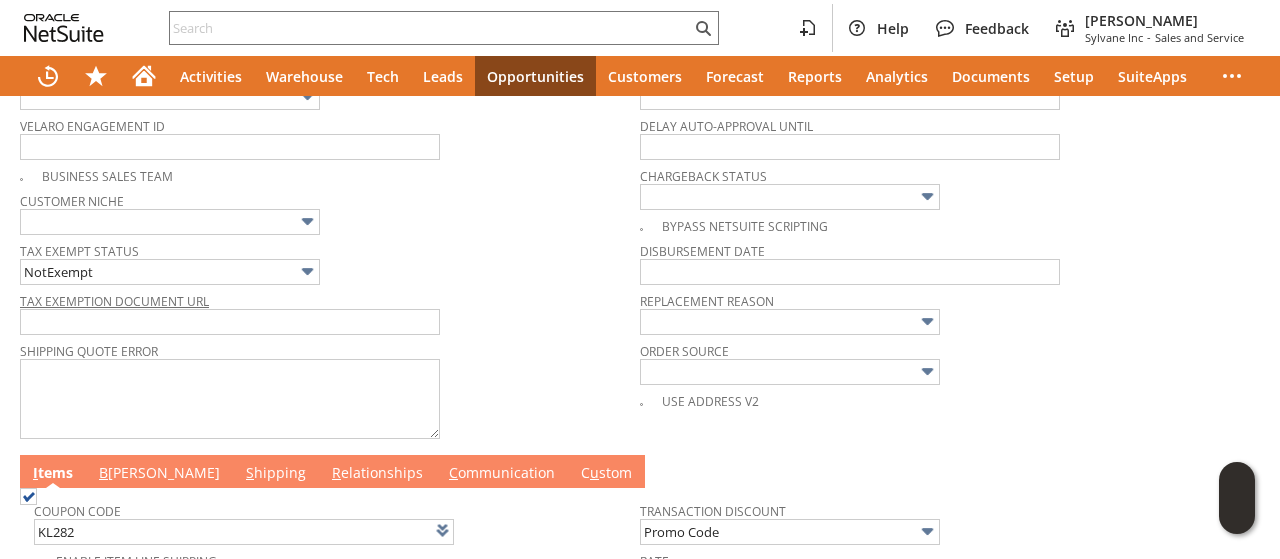 scroll, scrollTop: 1000, scrollLeft: 0, axis: vertical 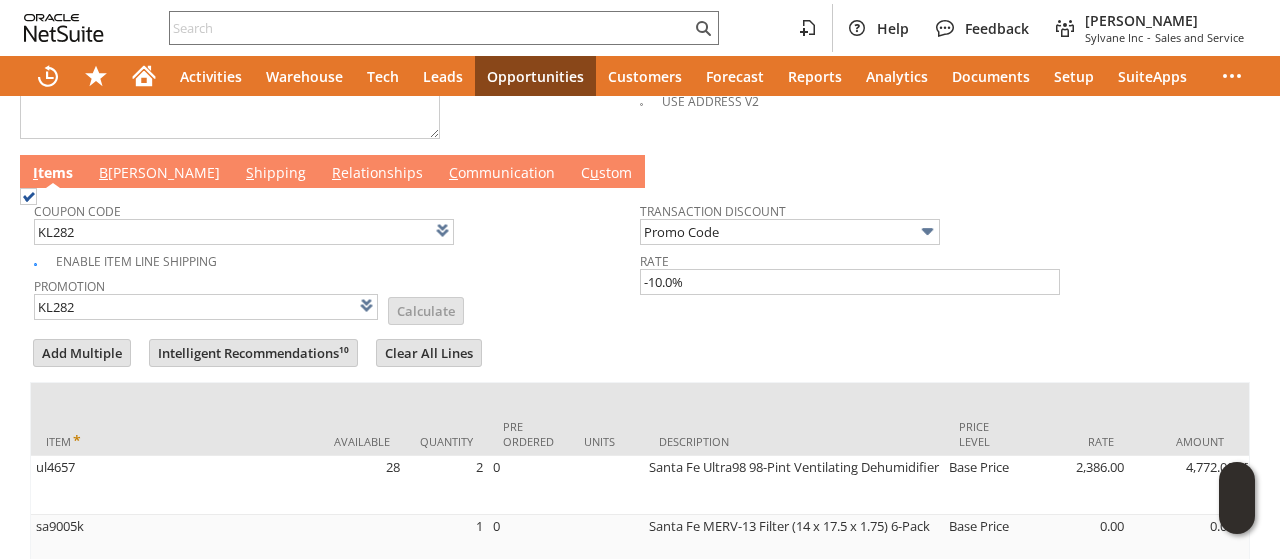 click on "B illing" at bounding box center [159, 174] 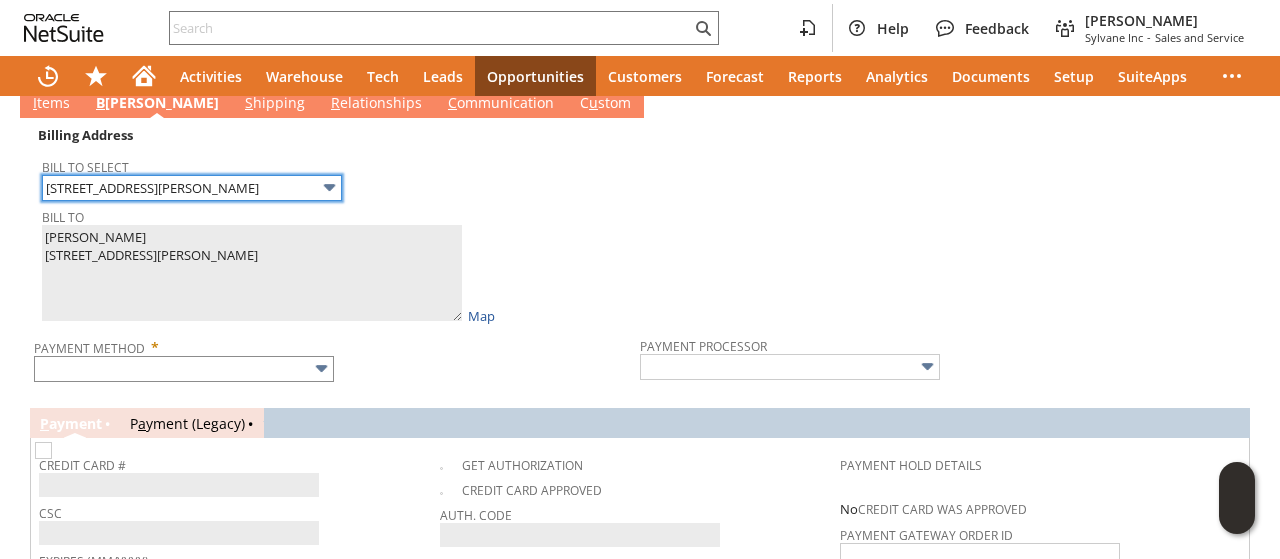scroll, scrollTop: 1100, scrollLeft: 0, axis: vertical 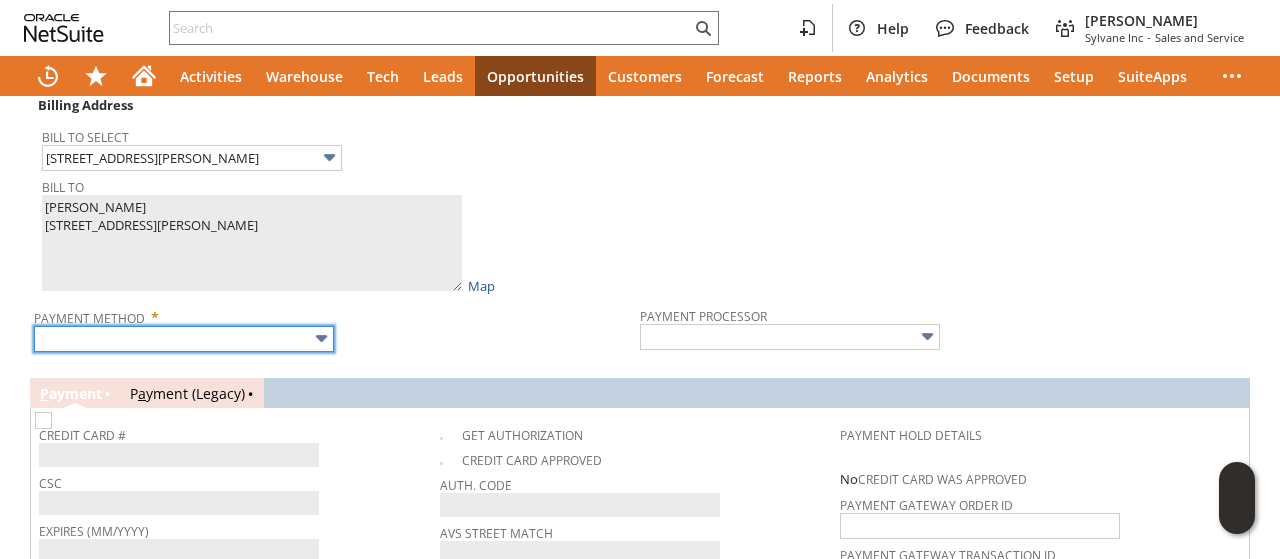click at bounding box center (184, 339) 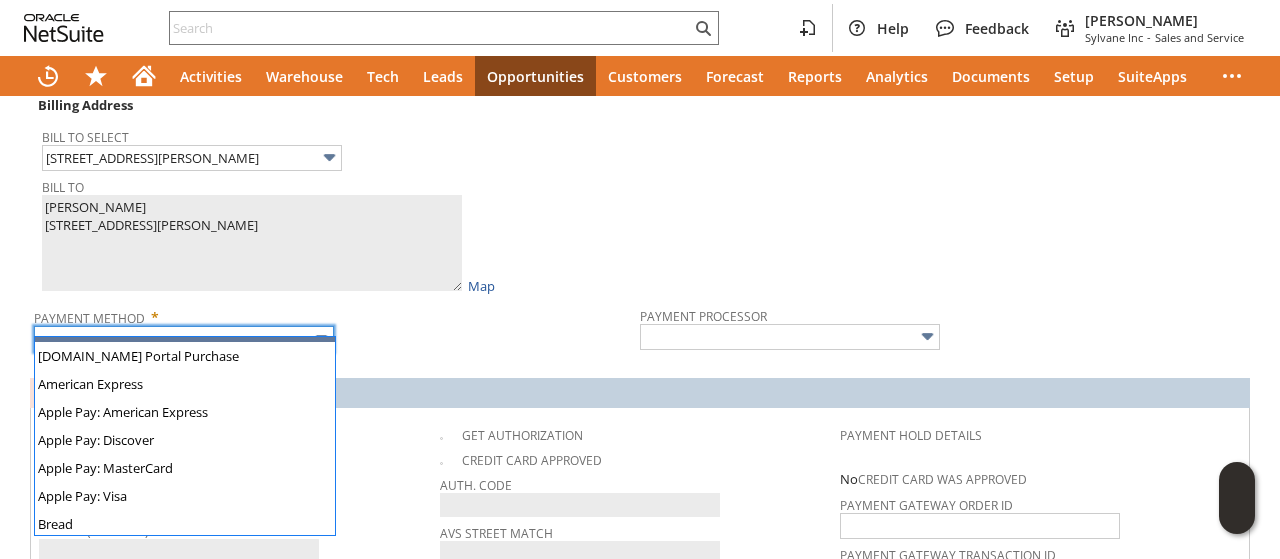 scroll, scrollTop: 558, scrollLeft: 0, axis: vertical 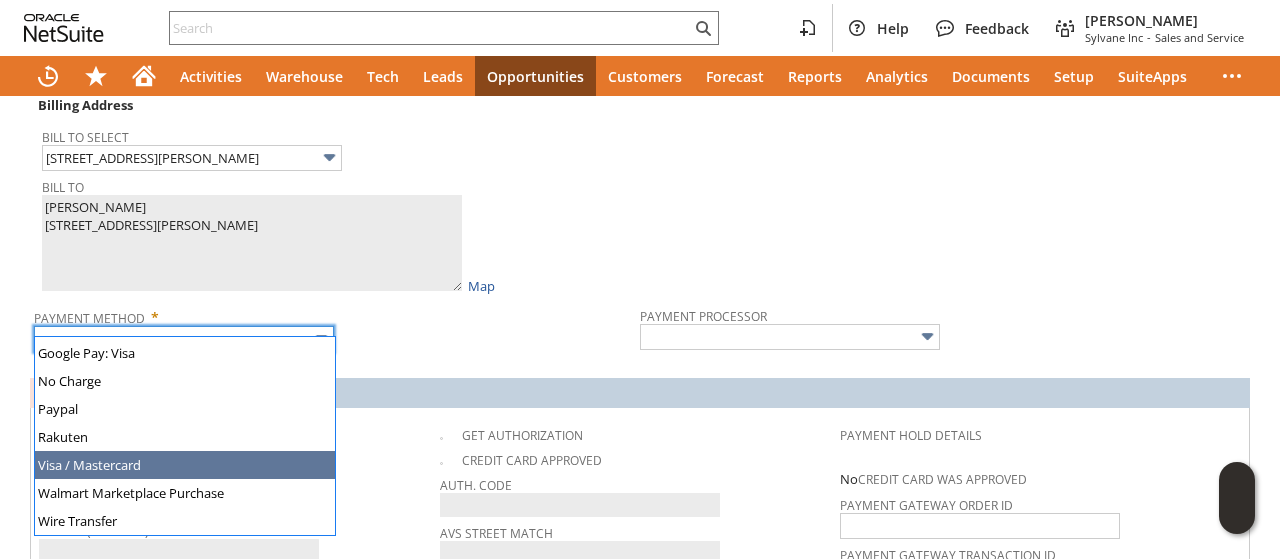 type on "Visa / Mastercard" 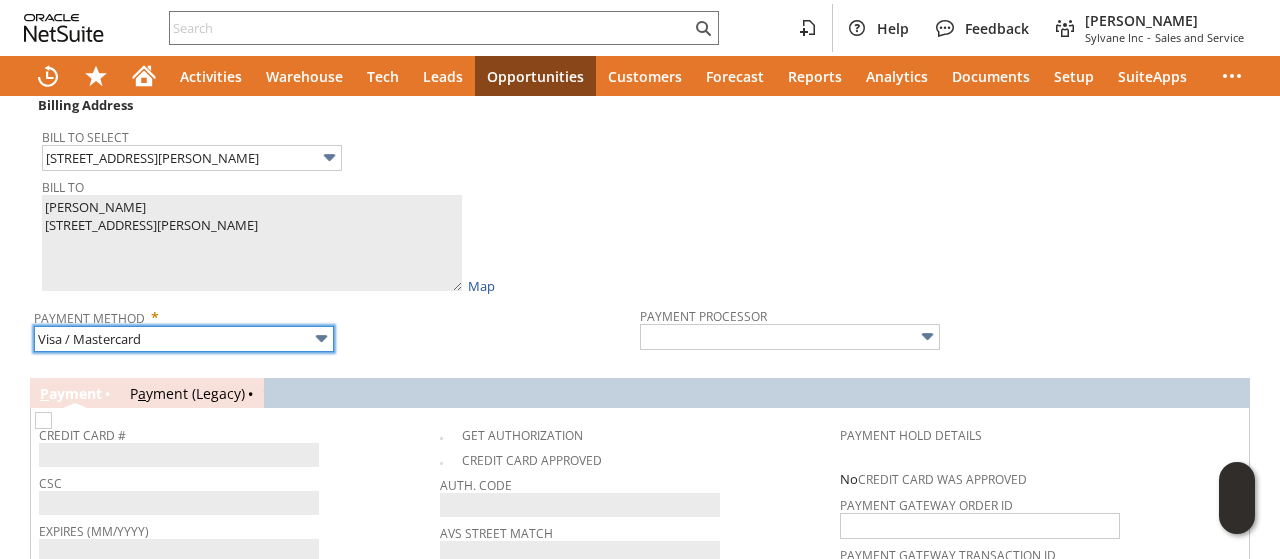 type on "Braintree" 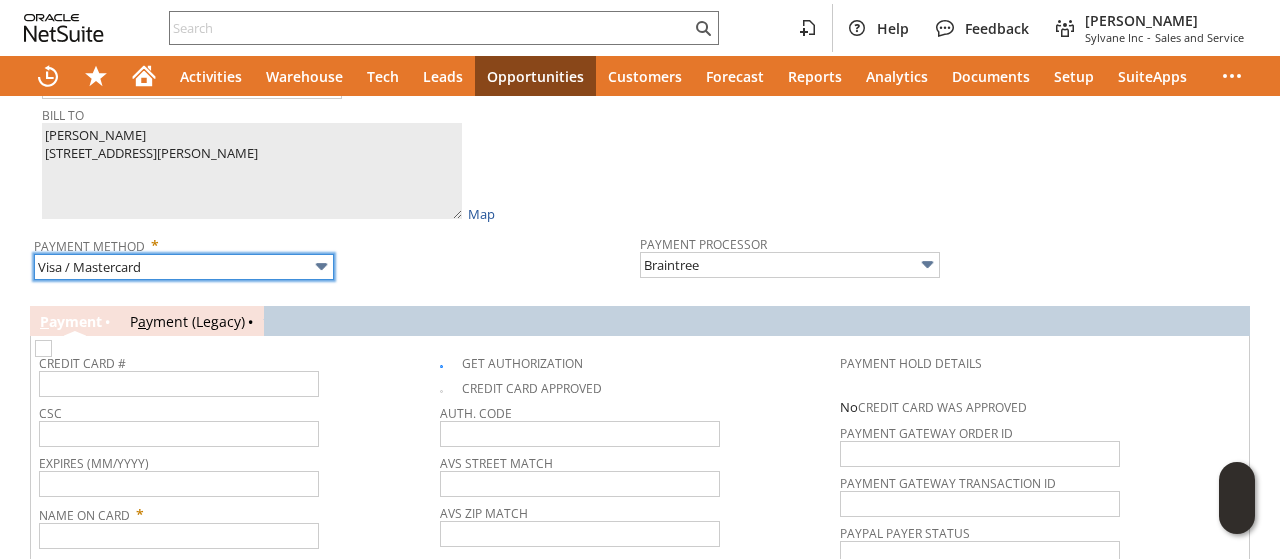 scroll, scrollTop: 1100, scrollLeft: 0, axis: vertical 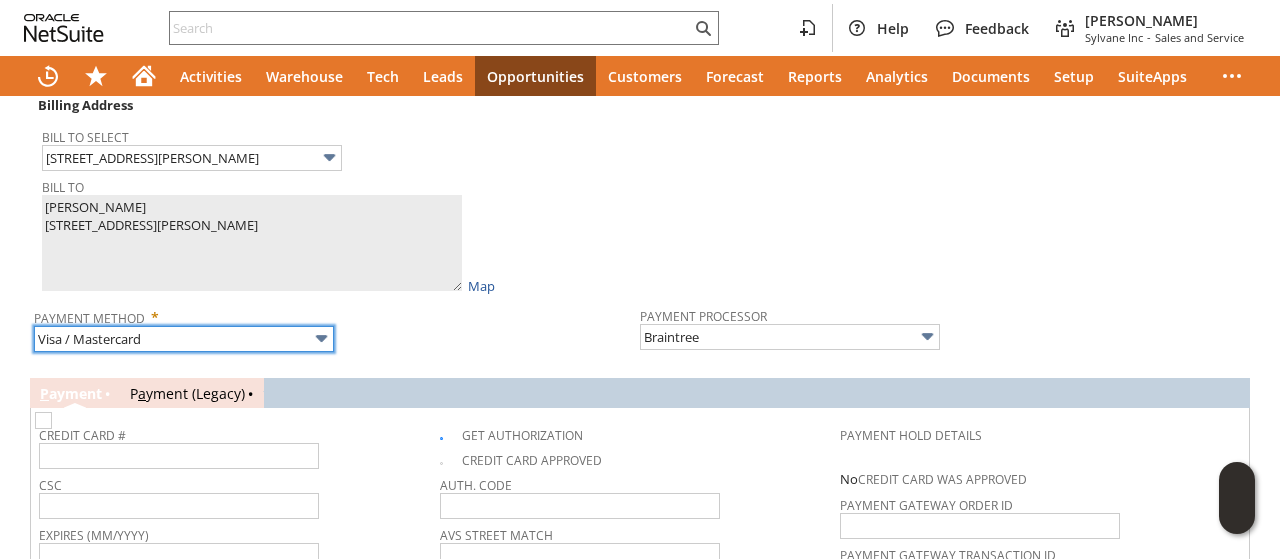 click on "Visa / Mastercard" at bounding box center (184, 339) 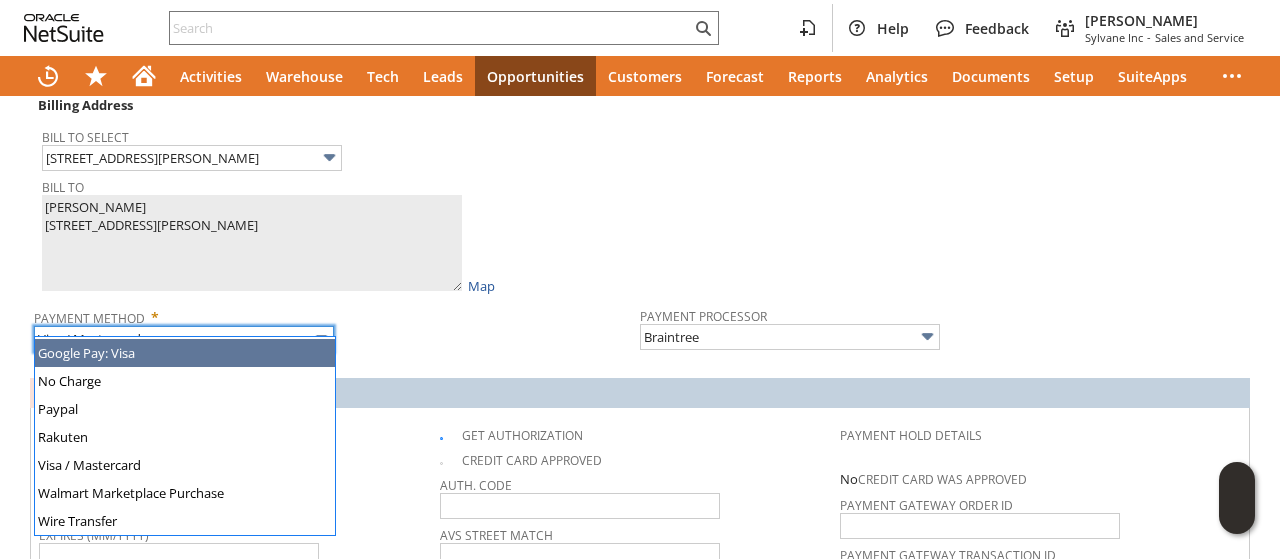 scroll, scrollTop: 0, scrollLeft: 0, axis: both 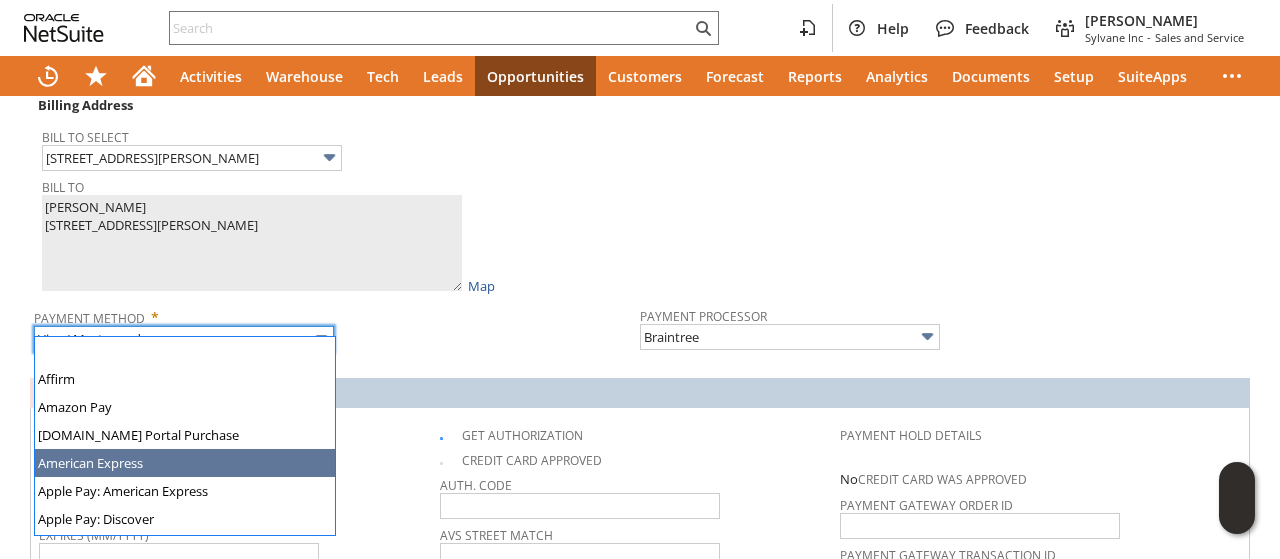 type on "American Express" 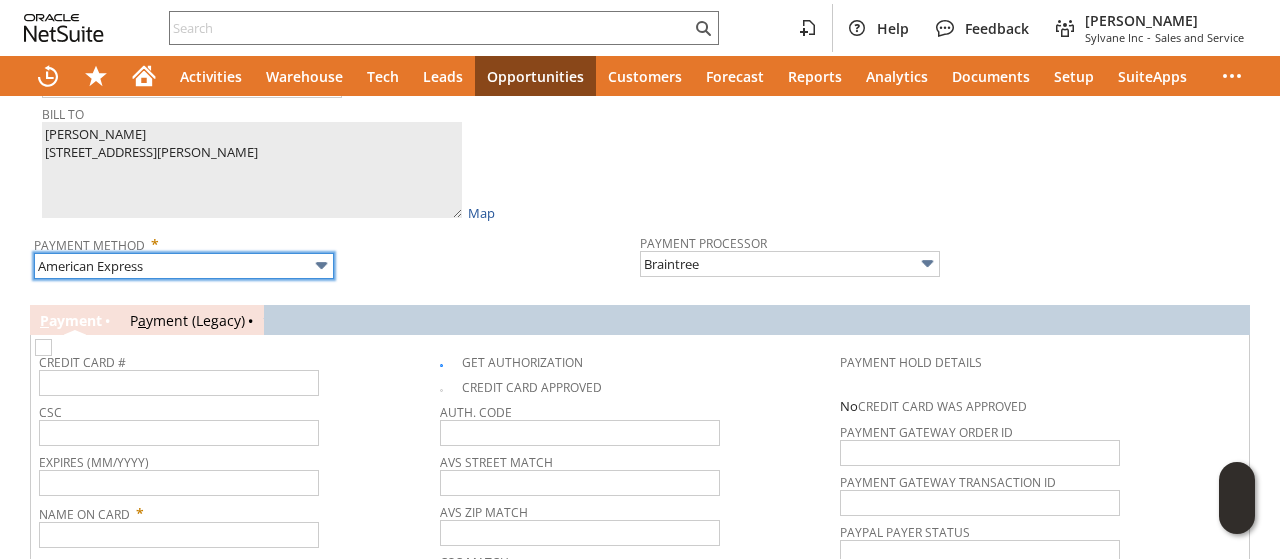 scroll, scrollTop: 1200, scrollLeft: 0, axis: vertical 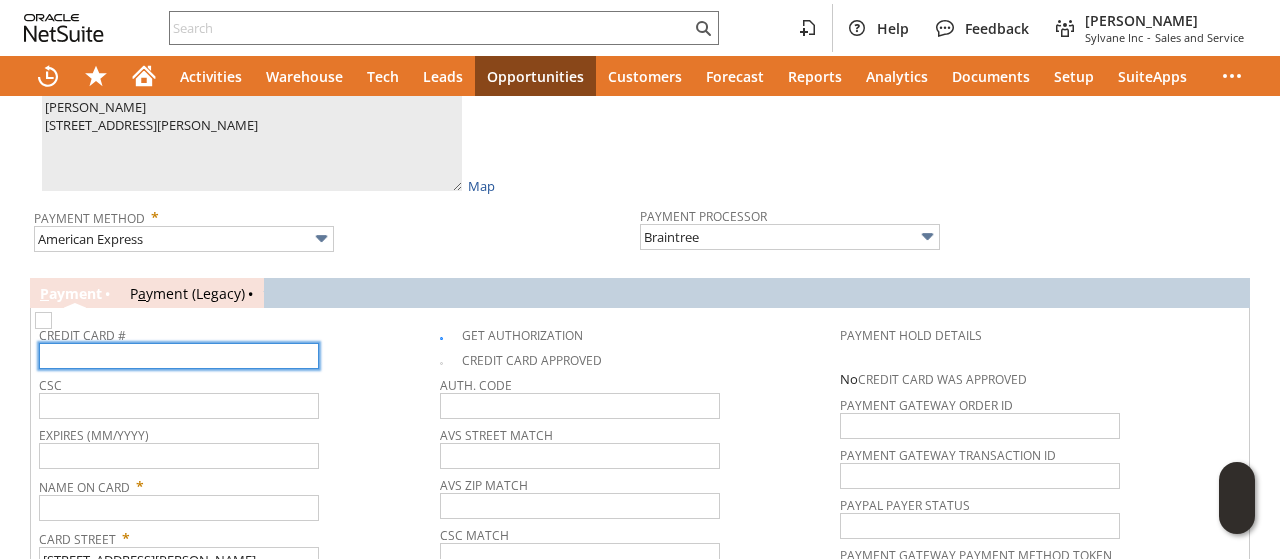 click at bounding box center (179, 356) 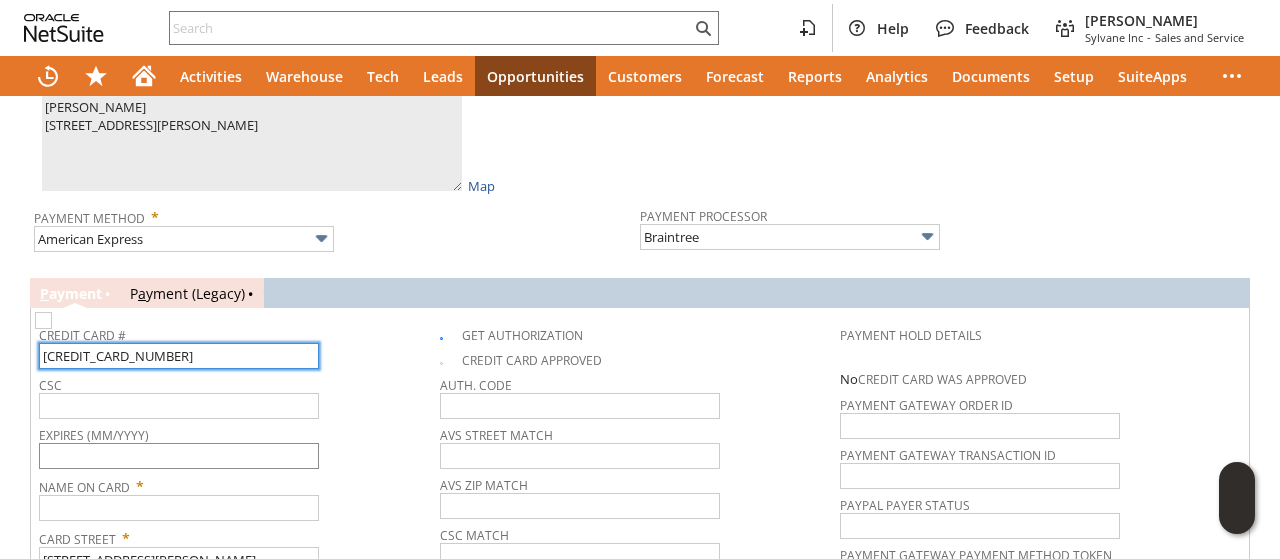 type on "372549890102003" 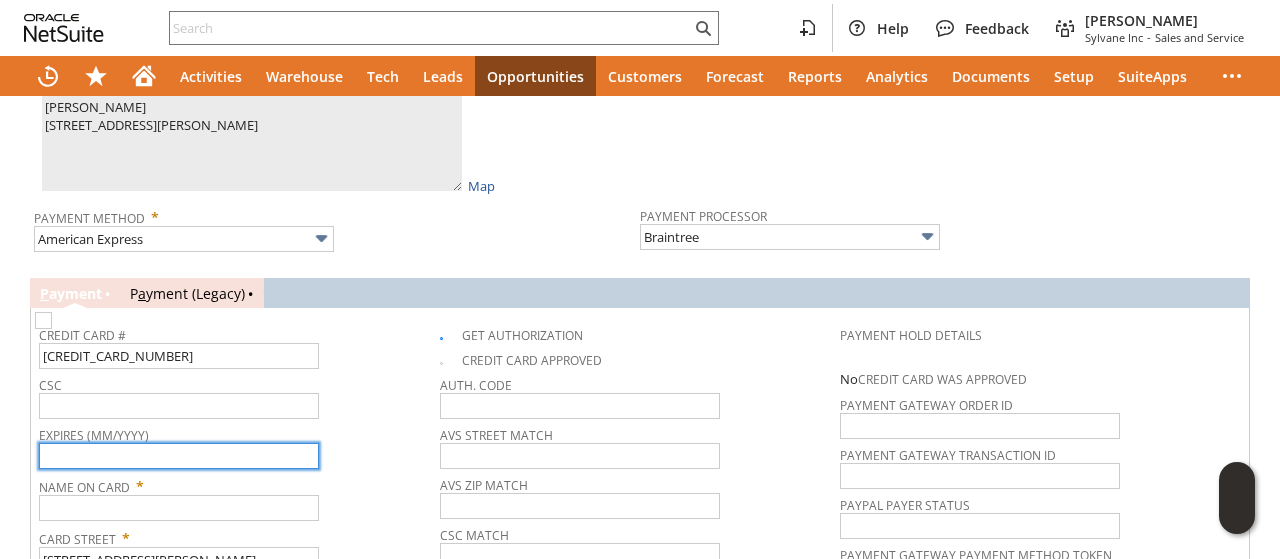 click at bounding box center [179, 456] 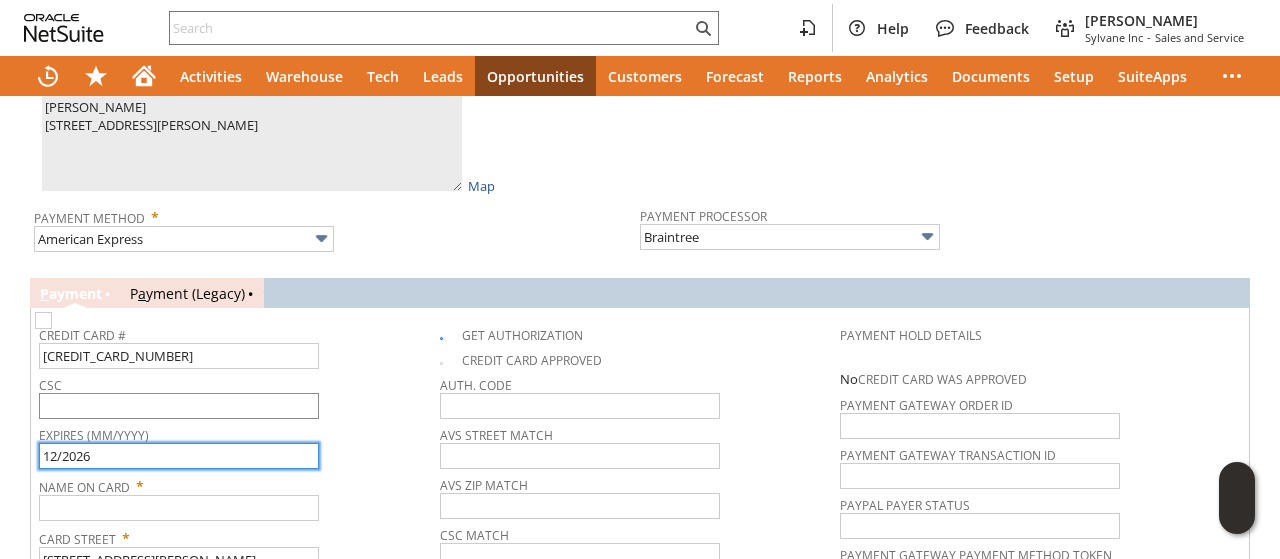 type on "12/2026" 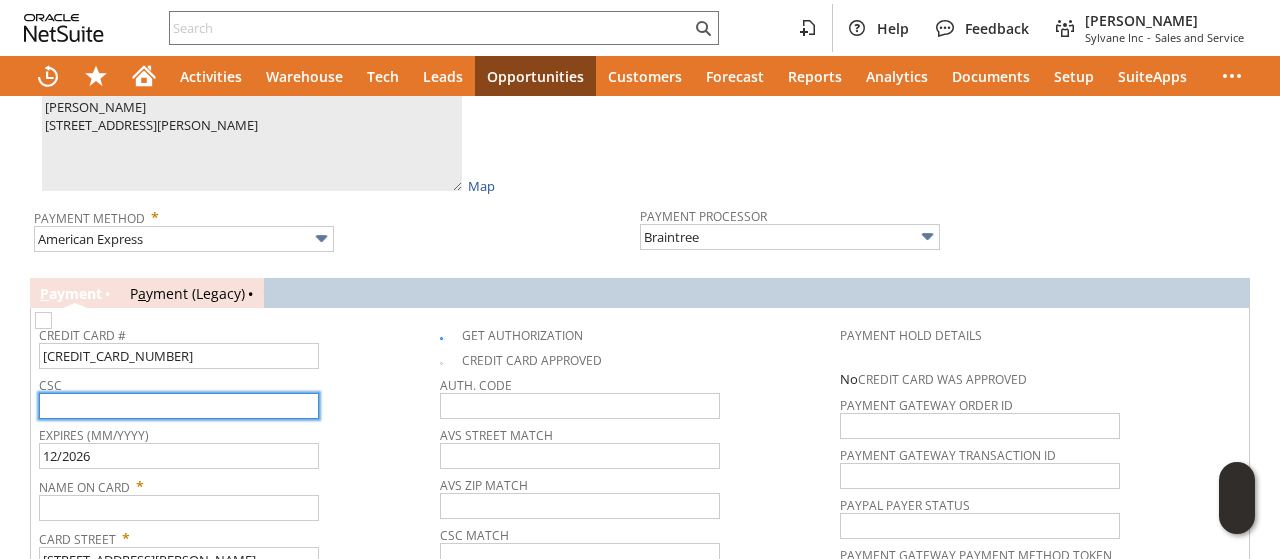 click at bounding box center [179, 406] 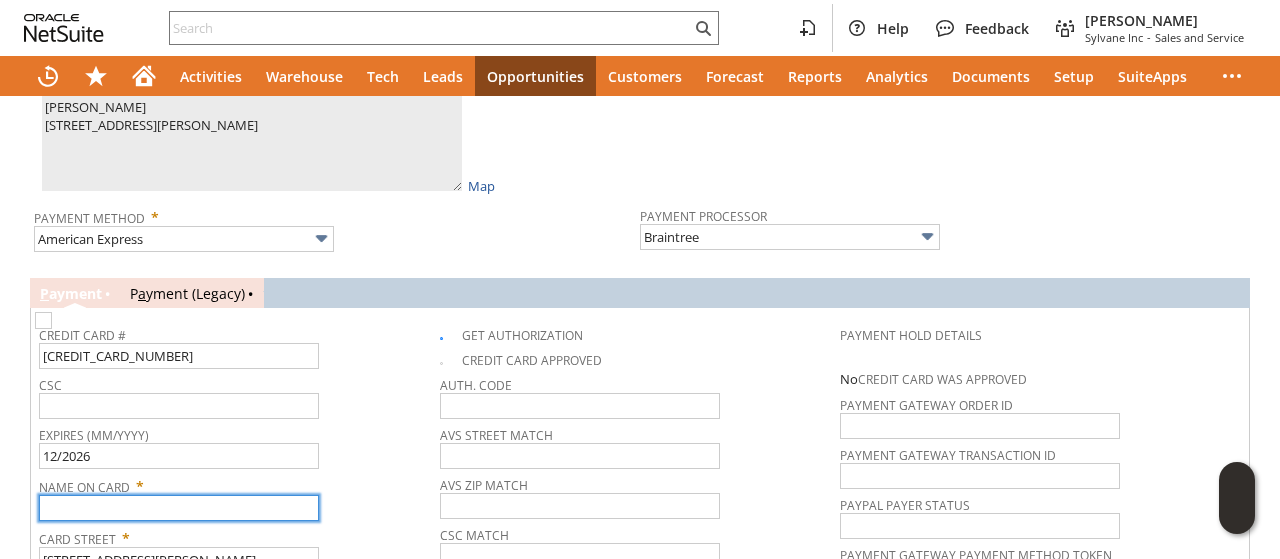 paste on "Richard Maher" 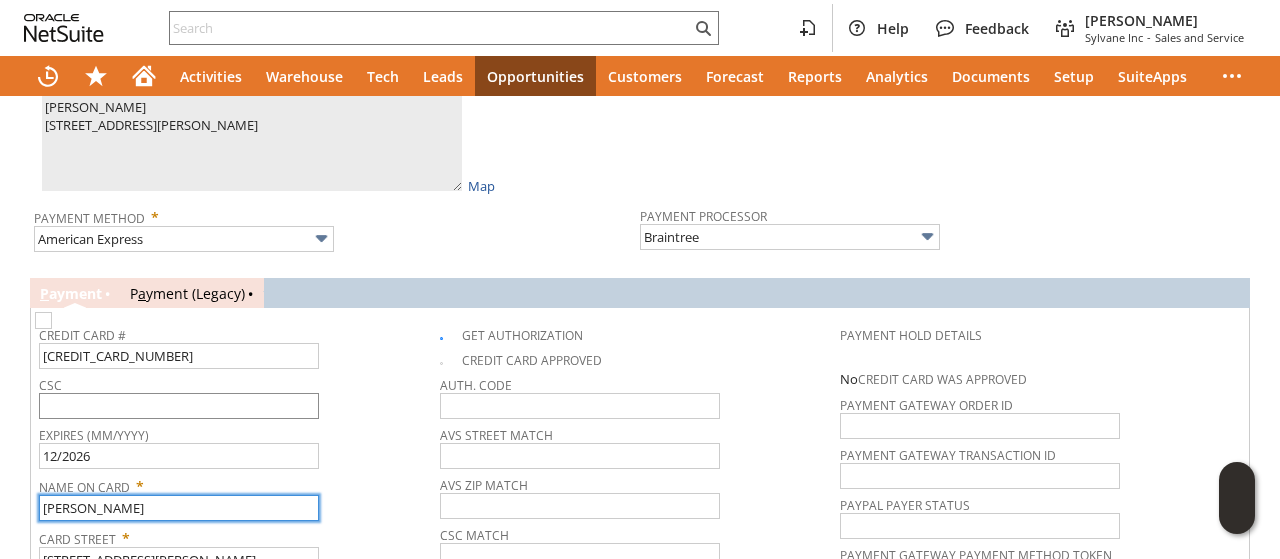 type on "Richard Maher" 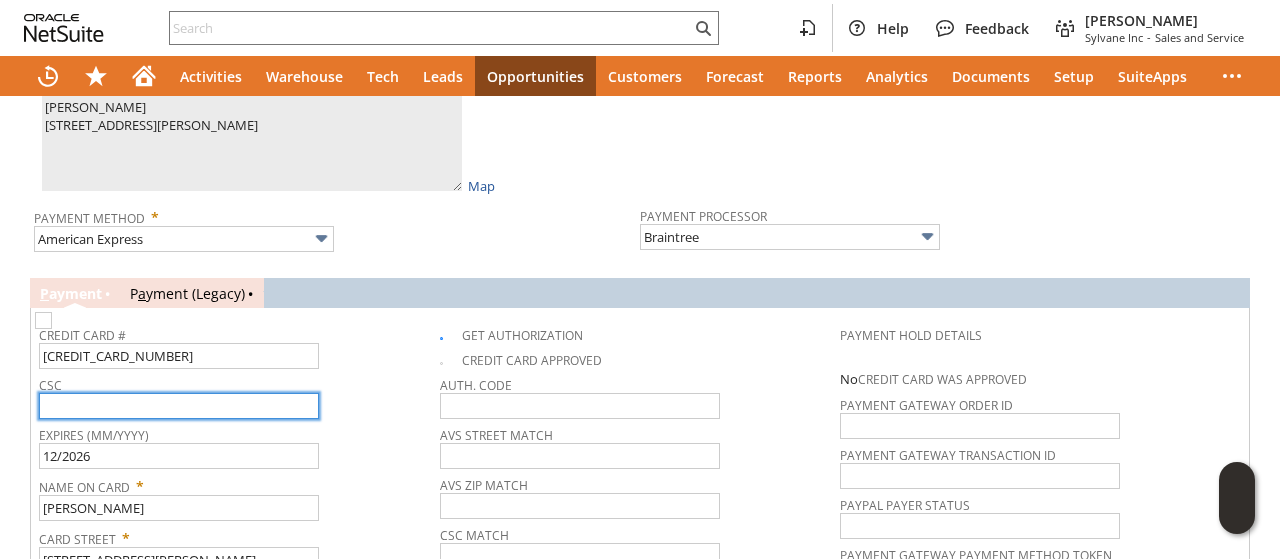 click at bounding box center (179, 406) 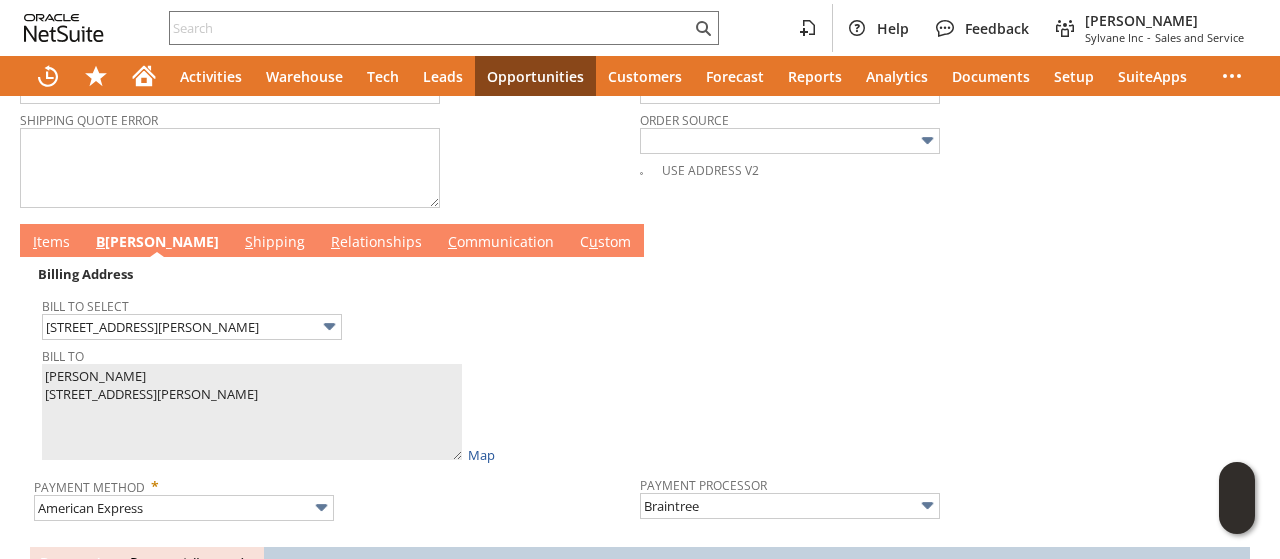 scroll, scrollTop: 900, scrollLeft: 0, axis: vertical 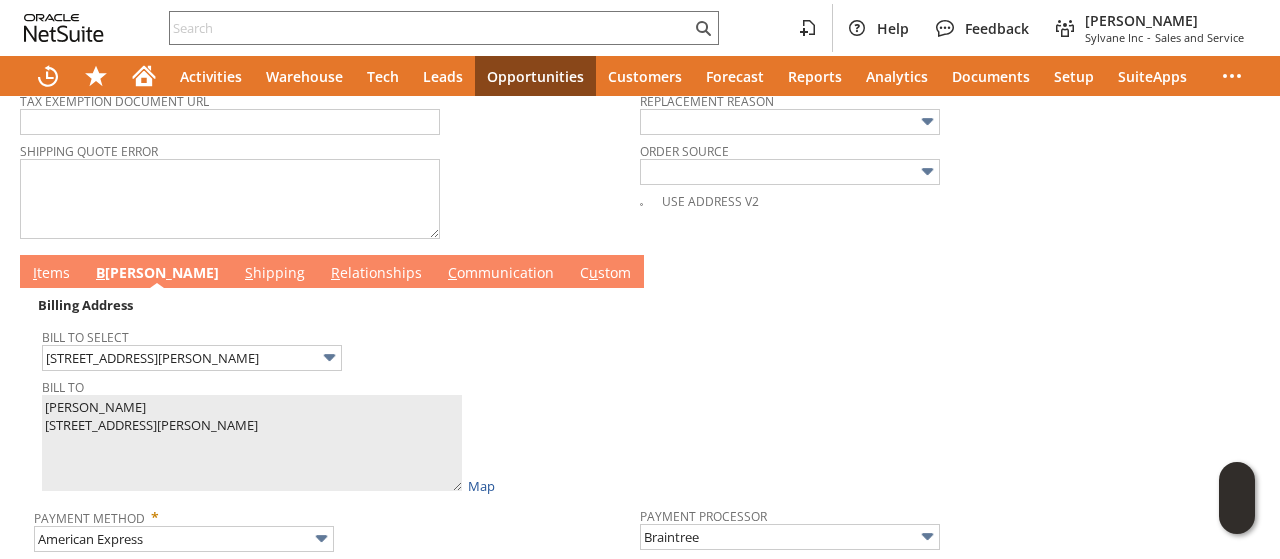 type on "5728" 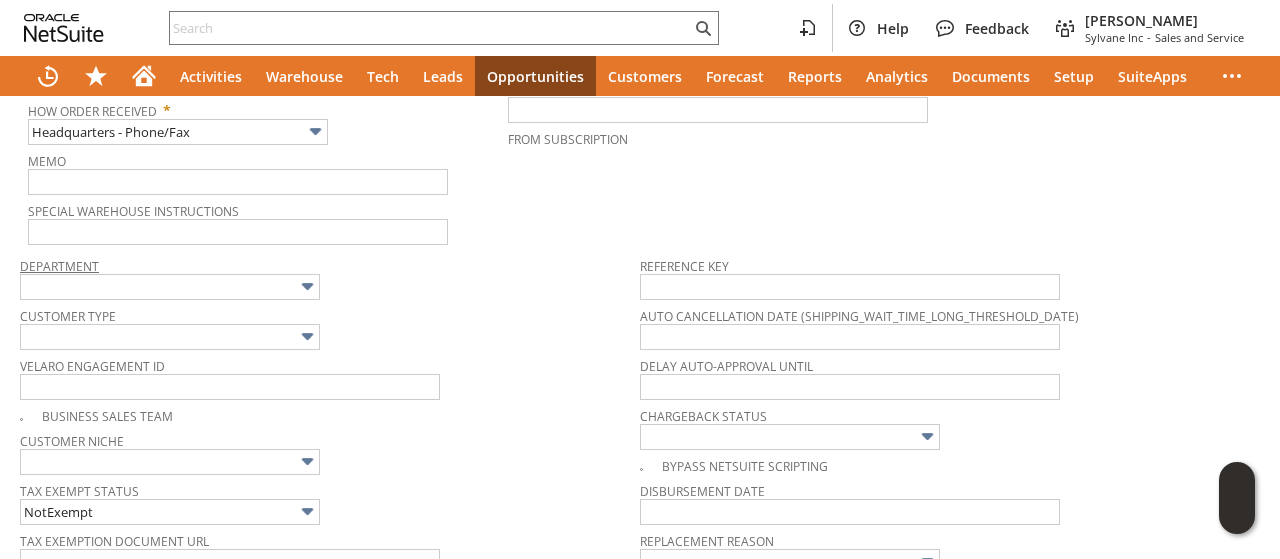 scroll, scrollTop: 0, scrollLeft: 0, axis: both 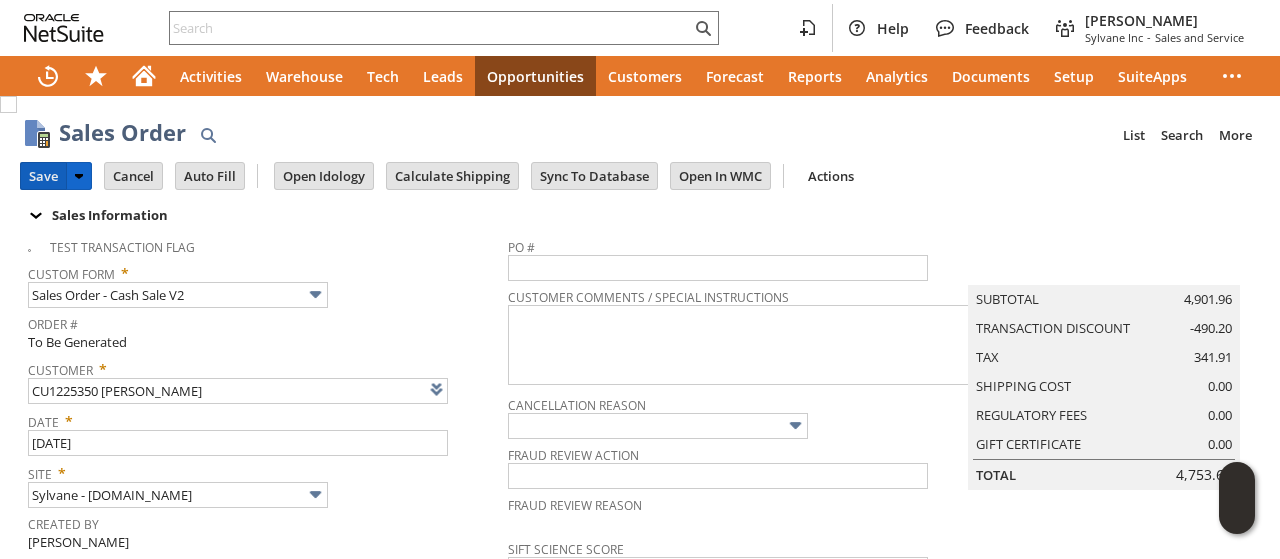 click on "Save" at bounding box center [43, 176] 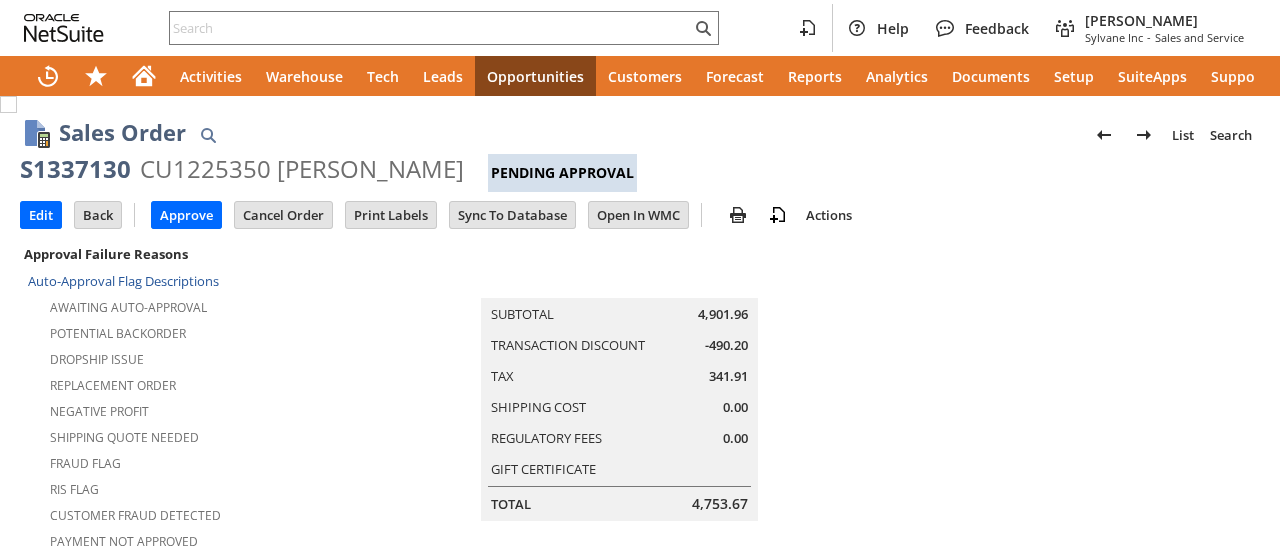 scroll, scrollTop: 0, scrollLeft: 0, axis: both 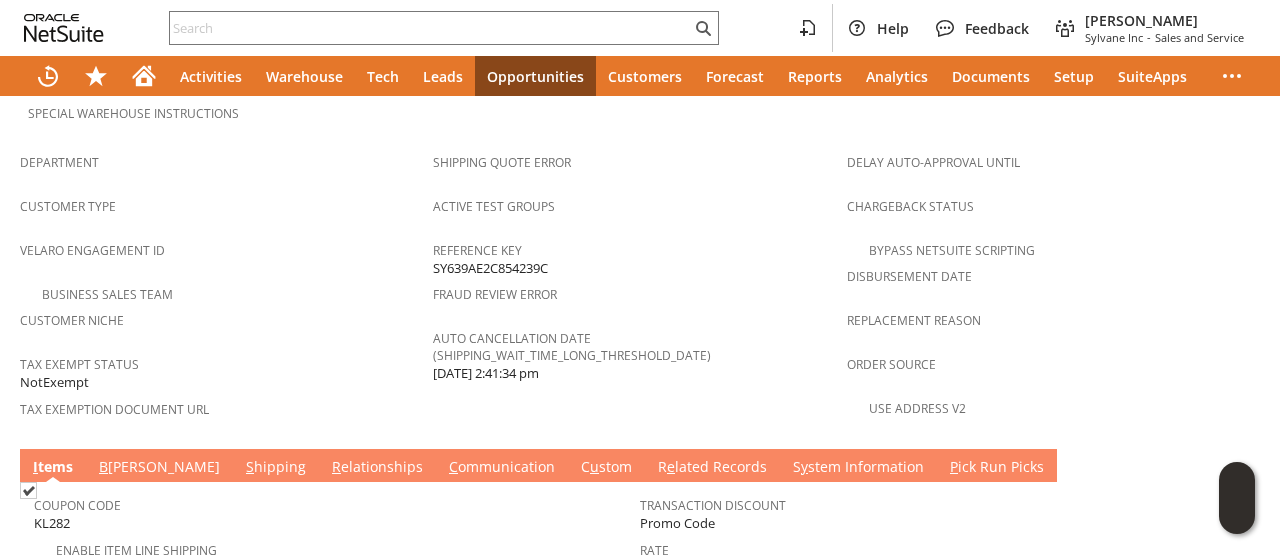 click on "B [PERSON_NAME]" at bounding box center (159, 468) 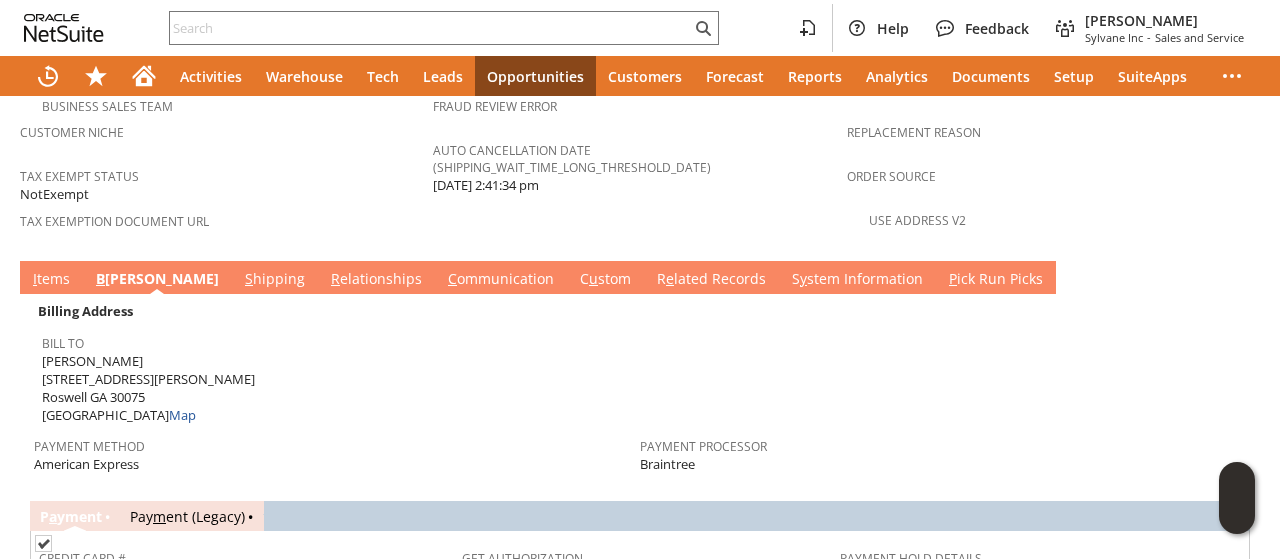 scroll, scrollTop: 1500, scrollLeft: 0, axis: vertical 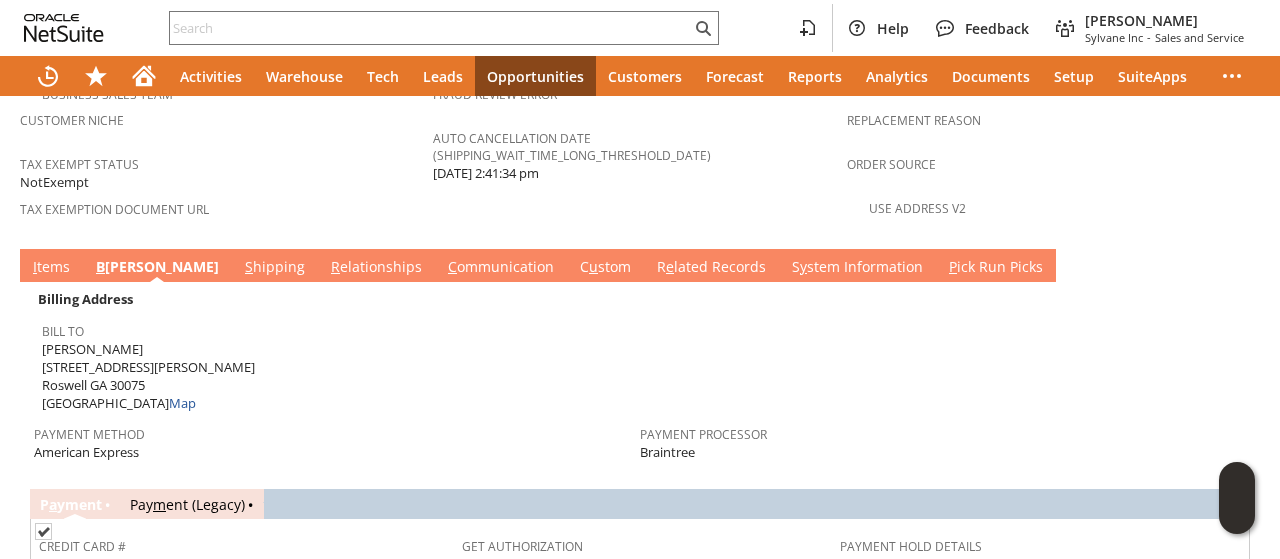 click on "S hipping" at bounding box center [275, 268] 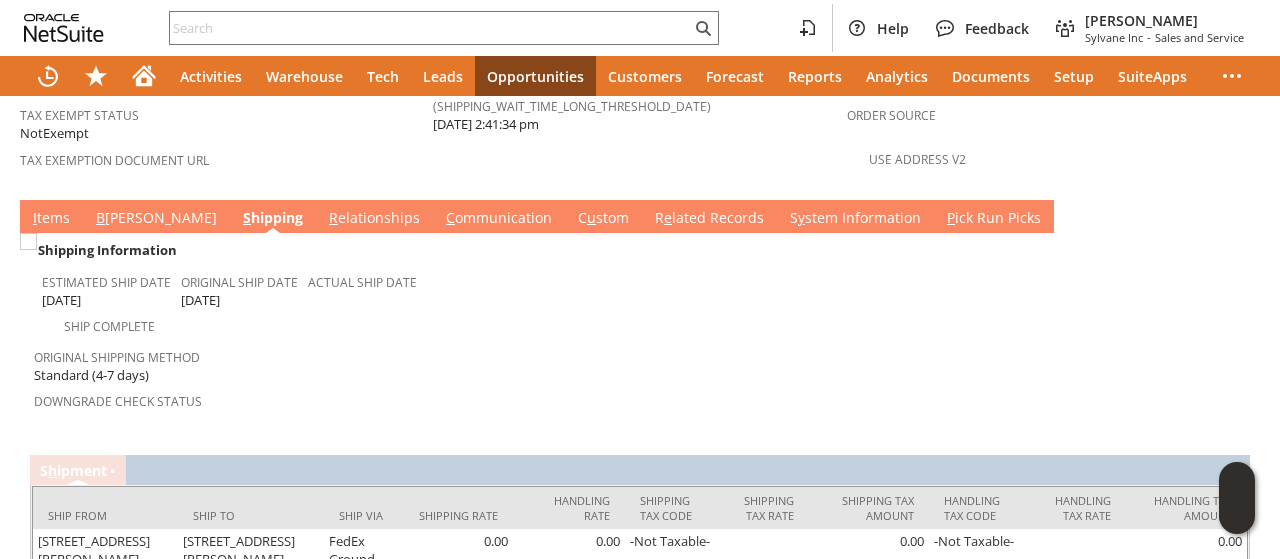 scroll, scrollTop: 1575, scrollLeft: 0, axis: vertical 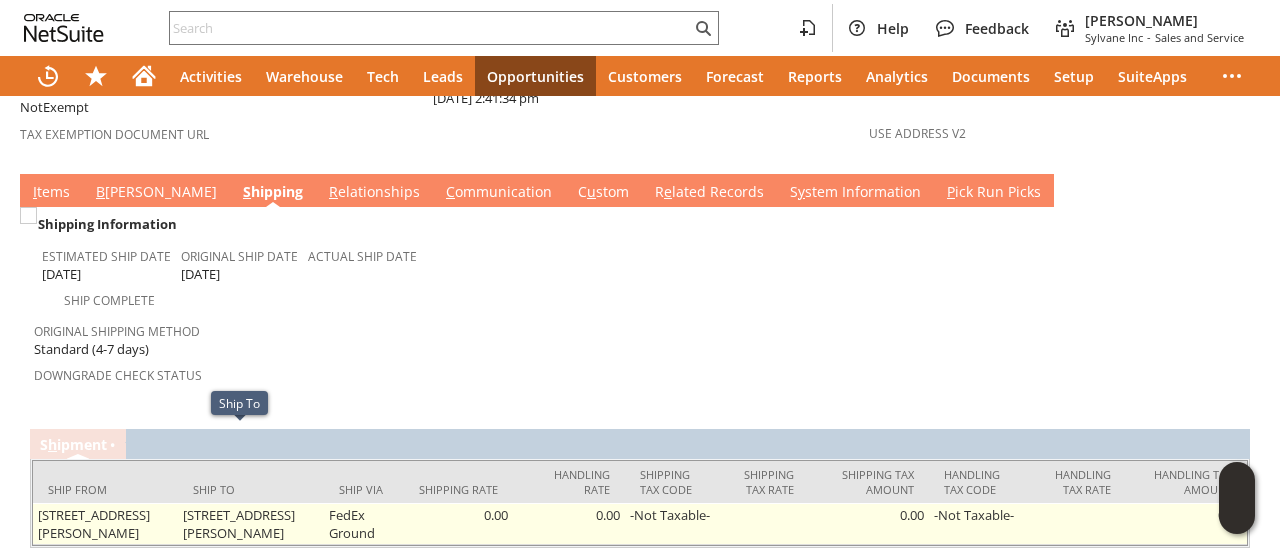 click on "390 Hembree Rd Roswell GA 30075 United States" at bounding box center [250, 524] 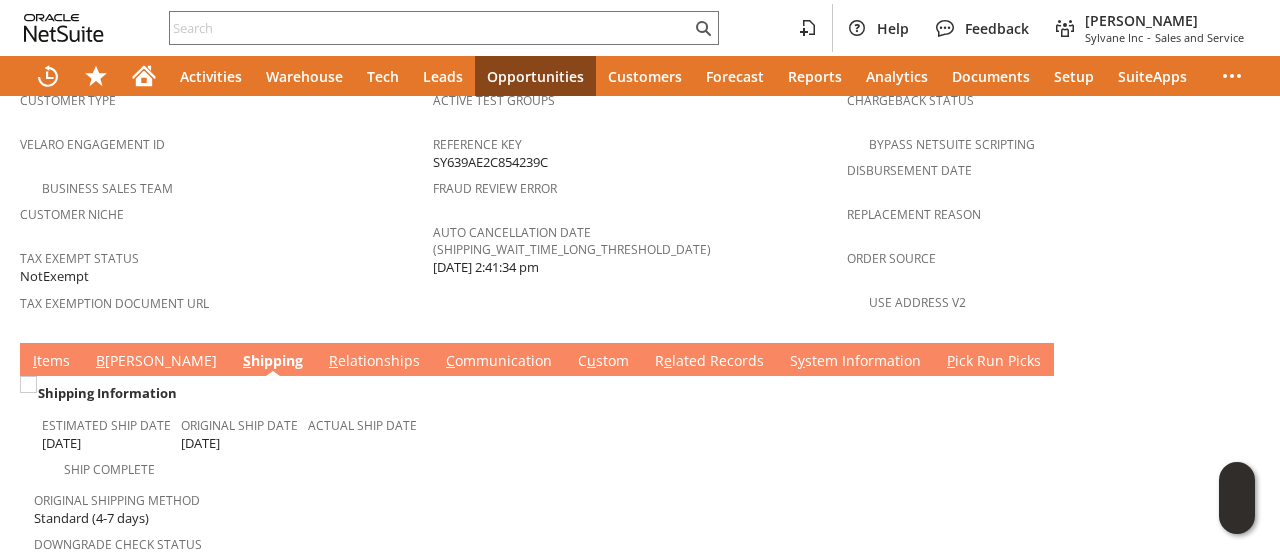 scroll, scrollTop: 1375, scrollLeft: 0, axis: vertical 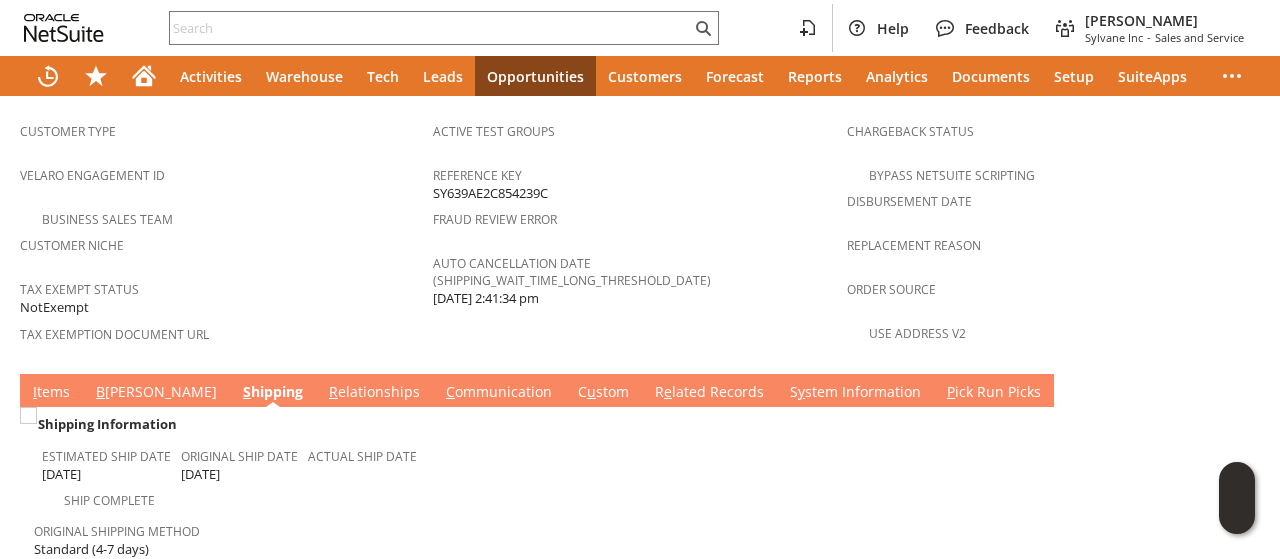 click on "I tems" at bounding box center [51, 393] 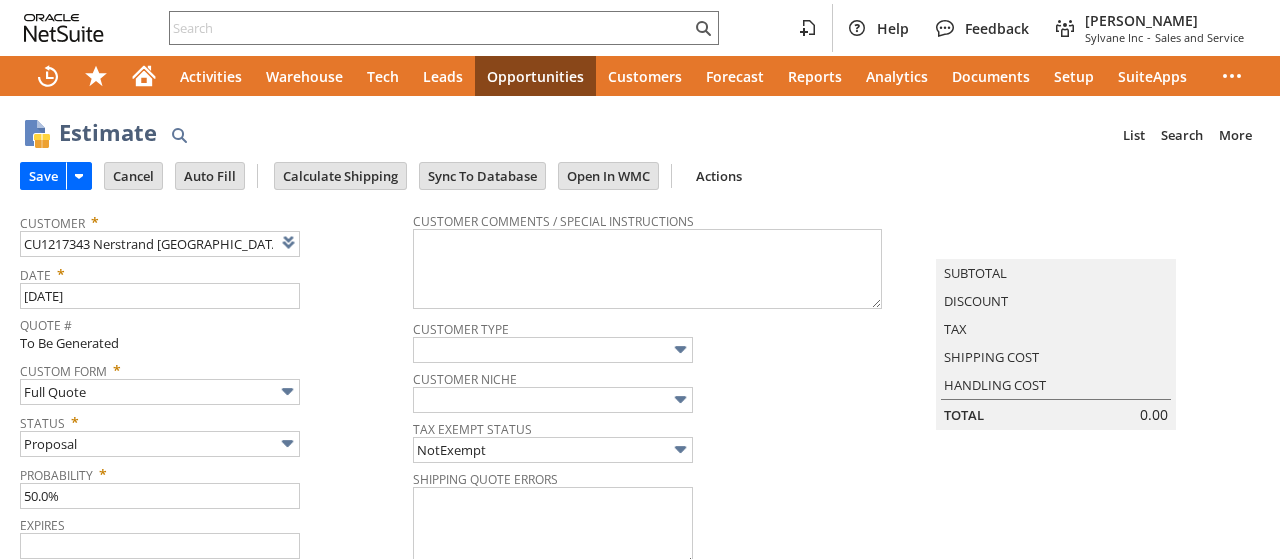 scroll, scrollTop: 0, scrollLeft: 0, axis: both 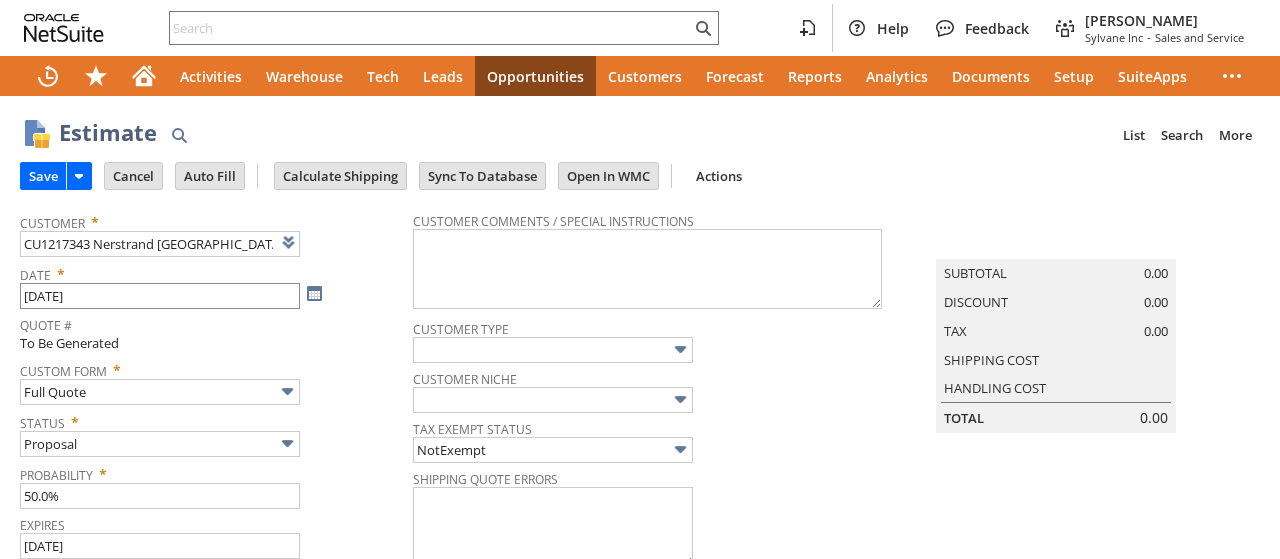 type on "8/10/2025" 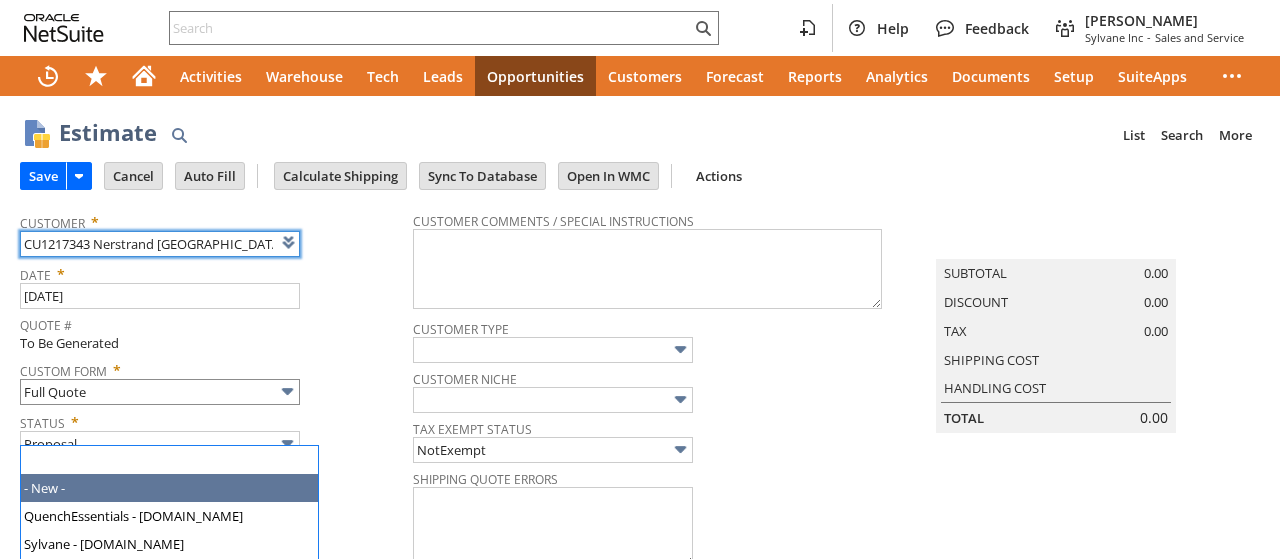 scroll, scrollTop: 0, scrollLeft: 0, axis: both 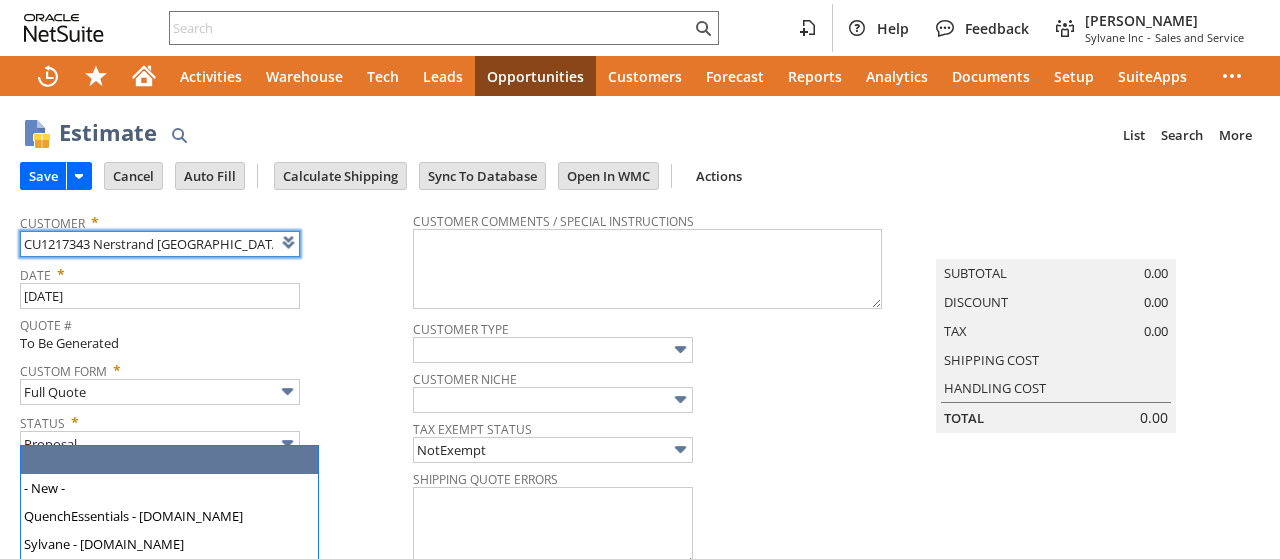 type on "Intelligent Recommendations ⁰" 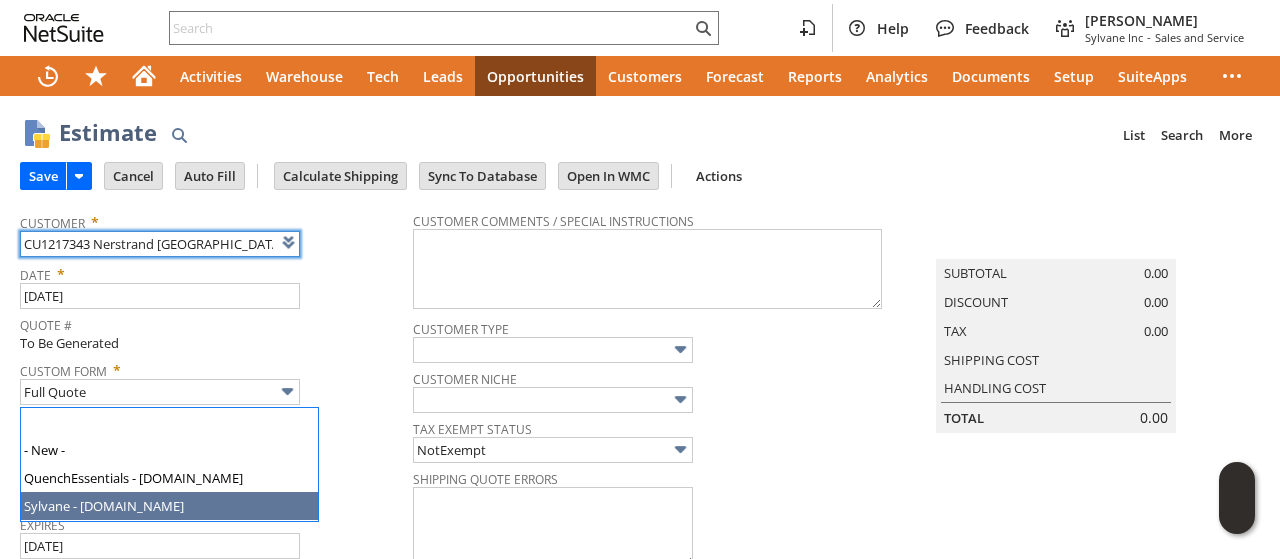 scroll, scrollTop: 200, scrollLeft: 0, axis: vertical 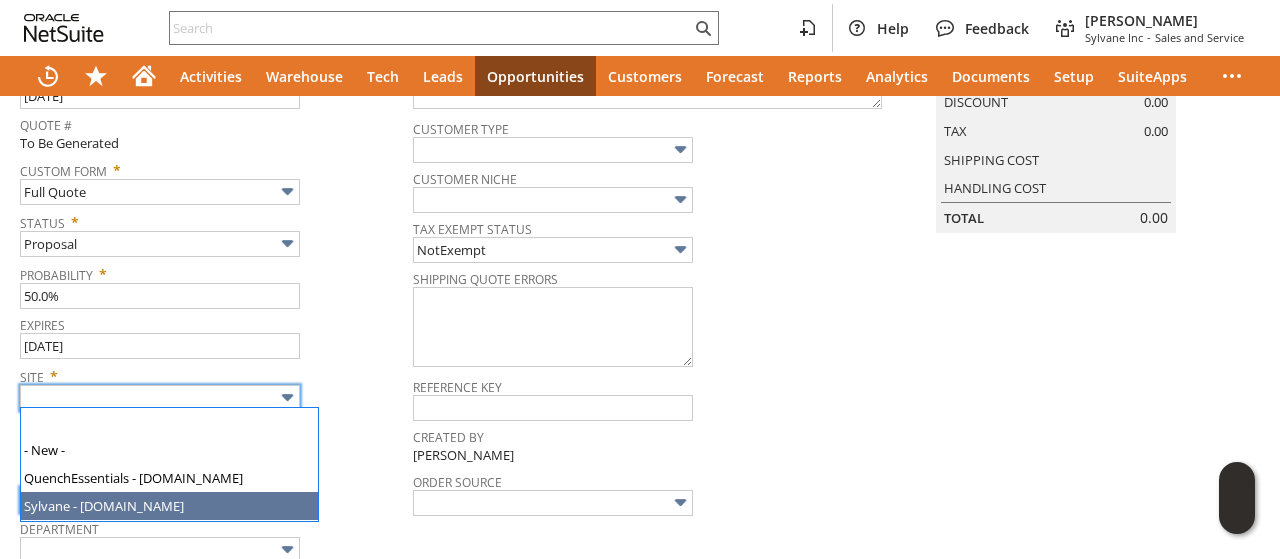 type on "Sylvane - [DOMAIN_NAME]" 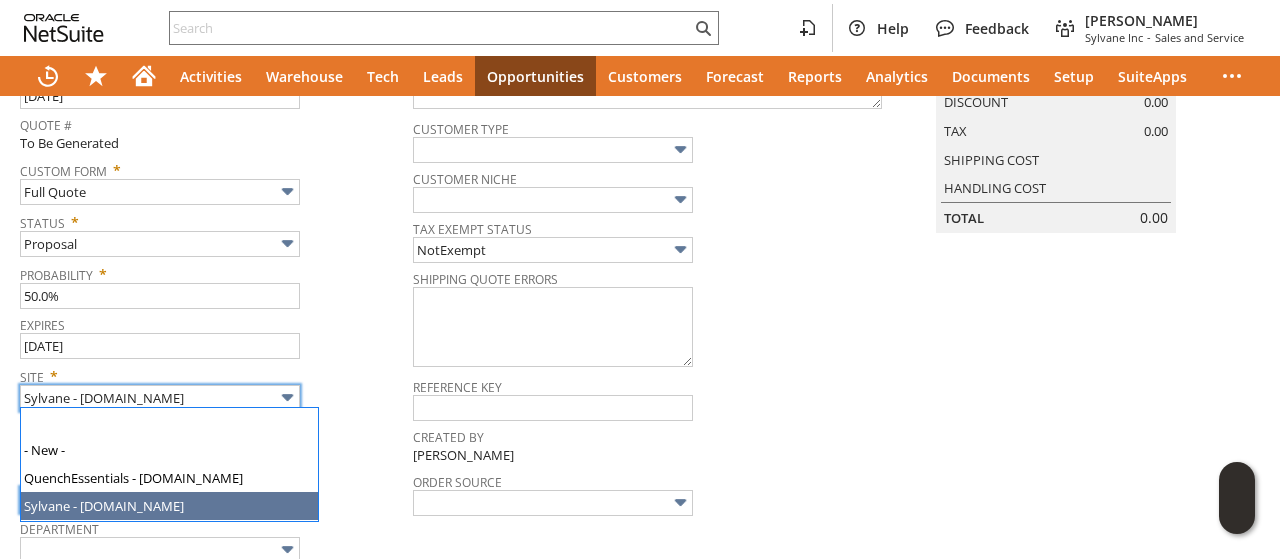 click at bounding box center [160, 500] 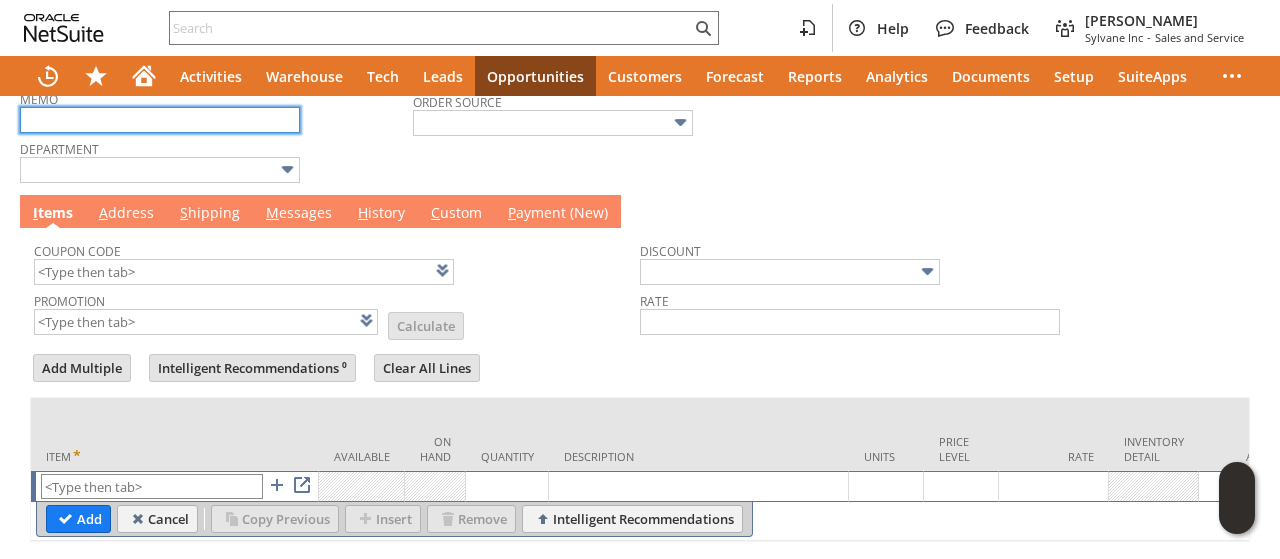 scroll, scrollTop: 641, scrollLeft: 0, axis: vertical 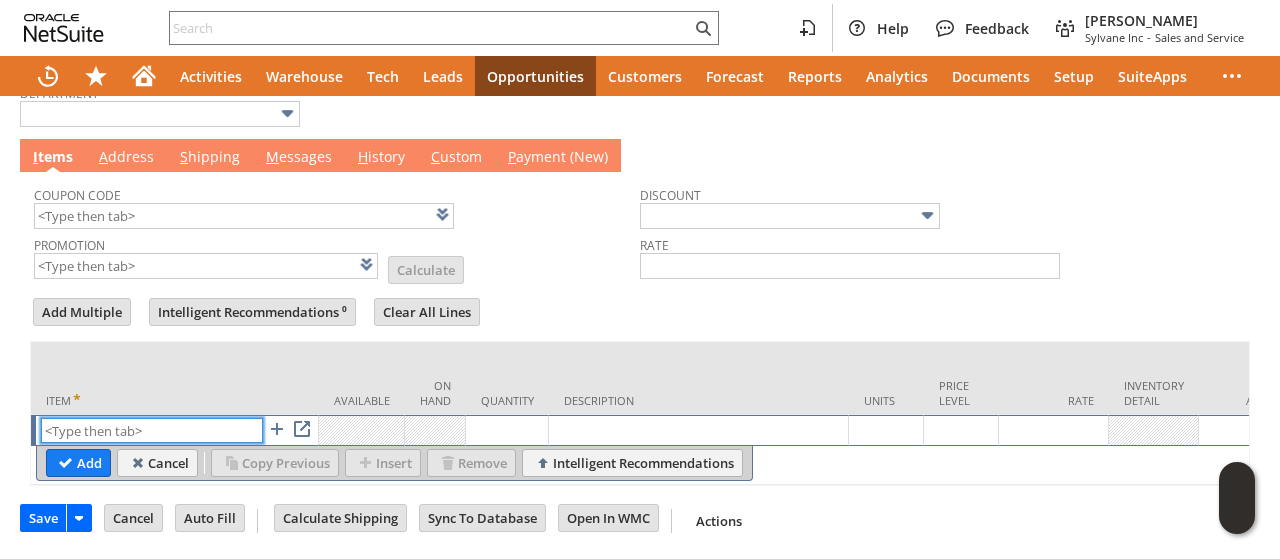 paste on "Ap16669" 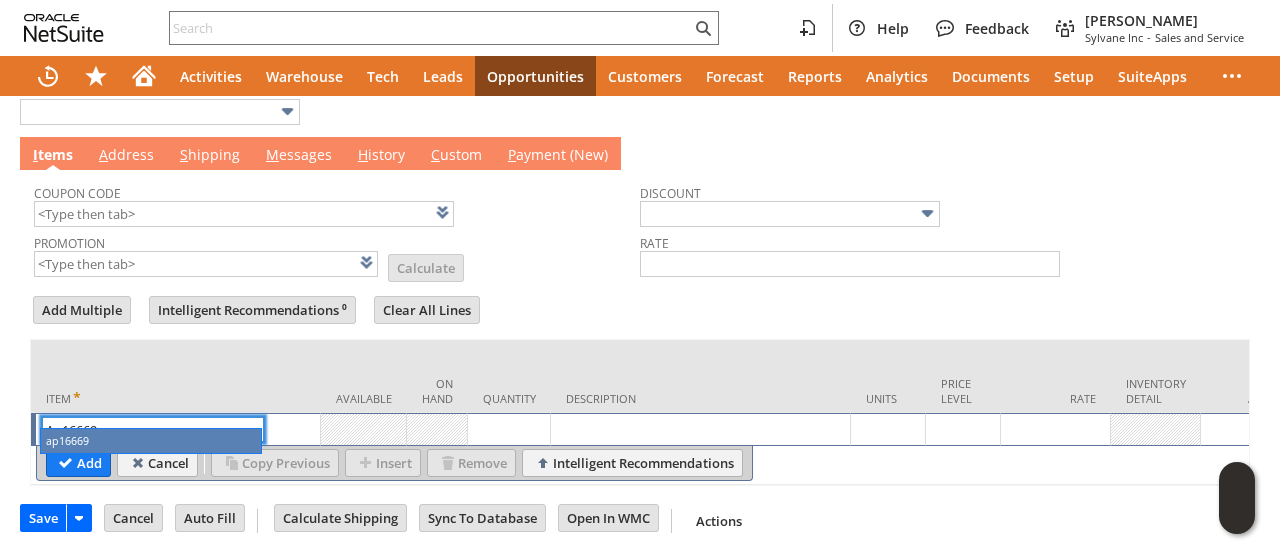 type on "ap16669" 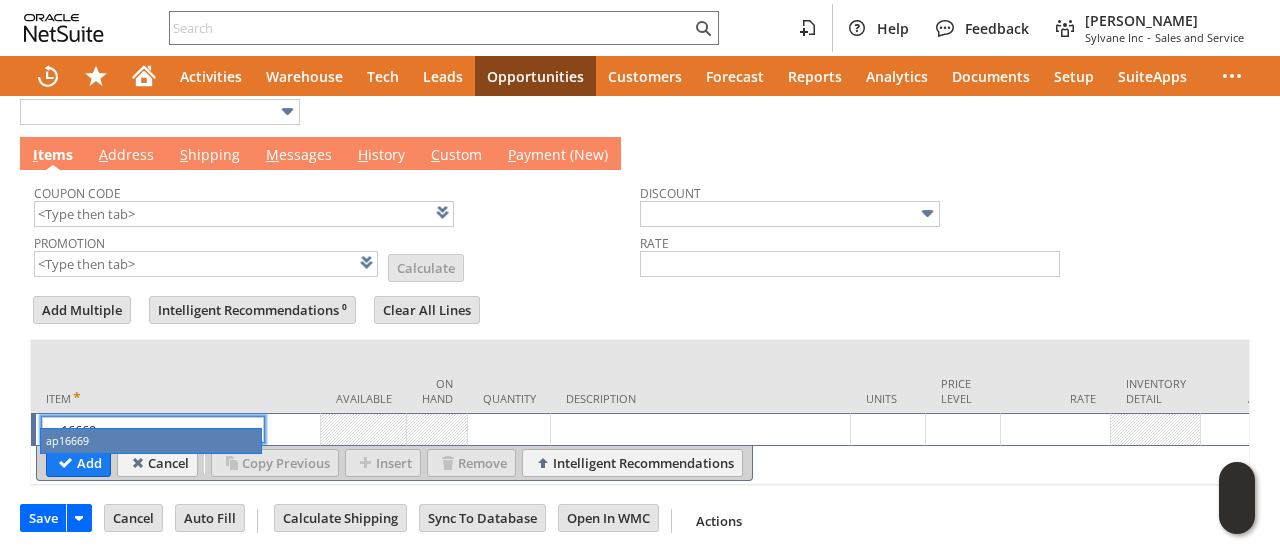 click on "ap16669
List  Search" at bounding box center (178, 429) 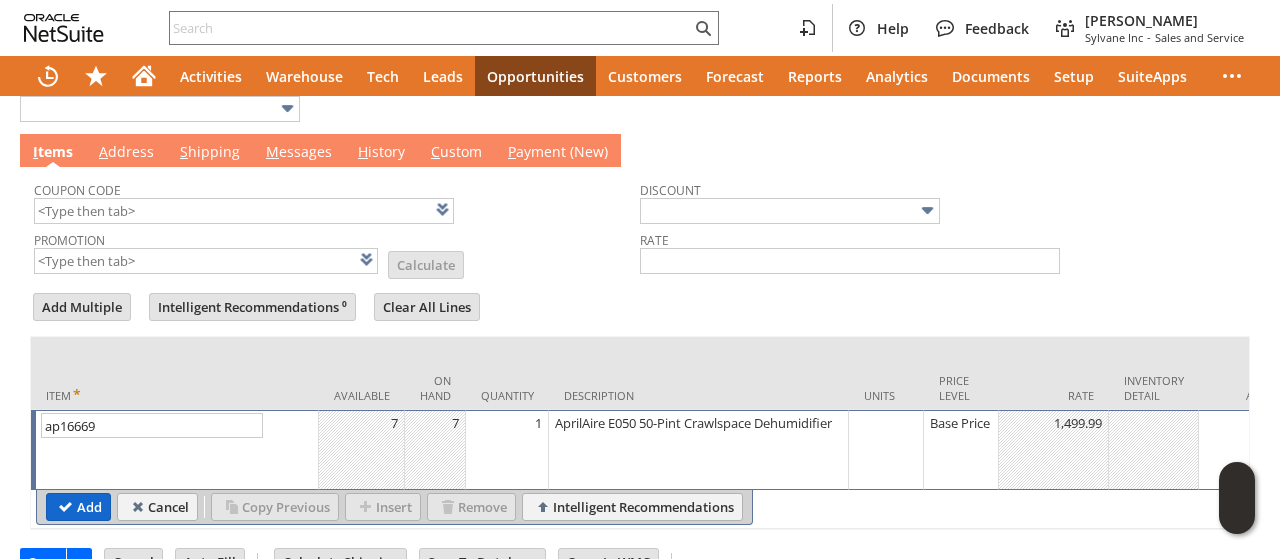 click on "Add" at bounding box center (78, 507) 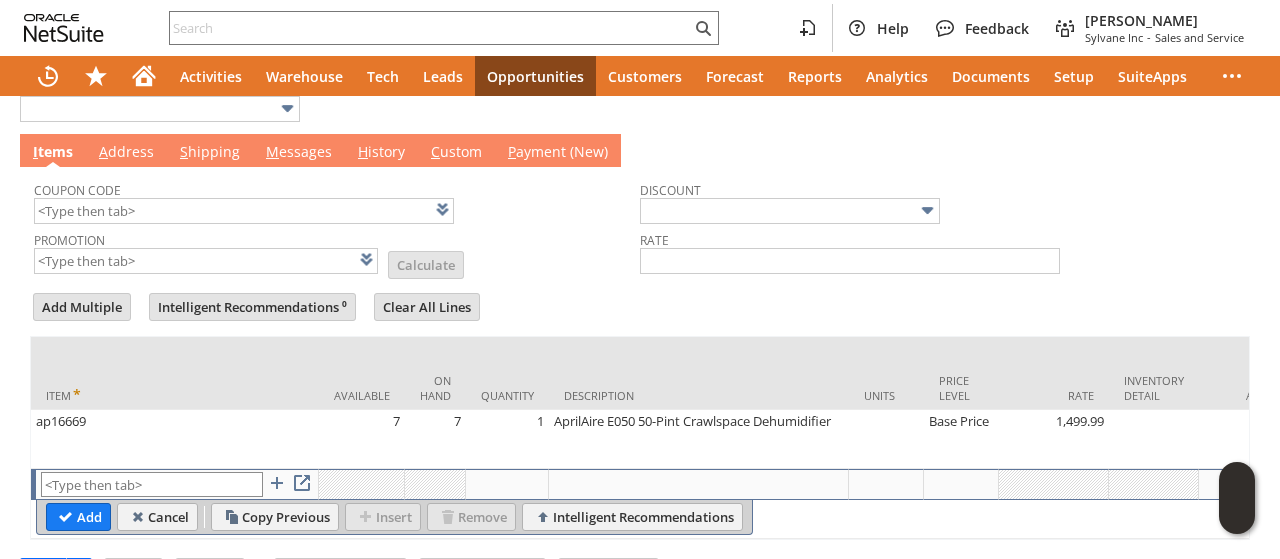 type on "Intelligent Recommendations¹⁰" 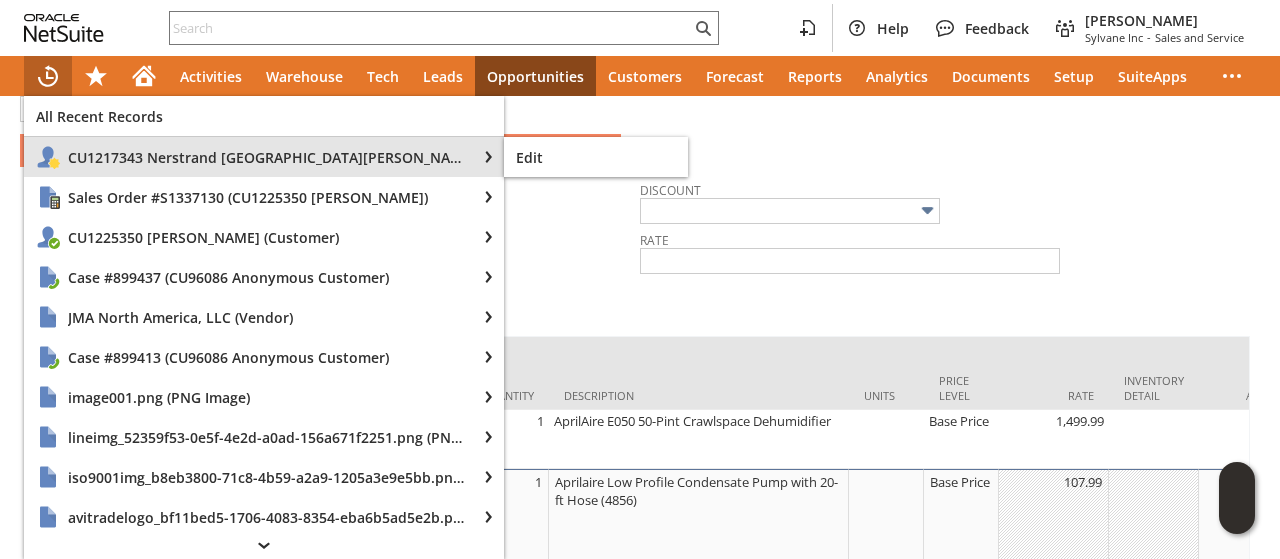 type on "ap4757" 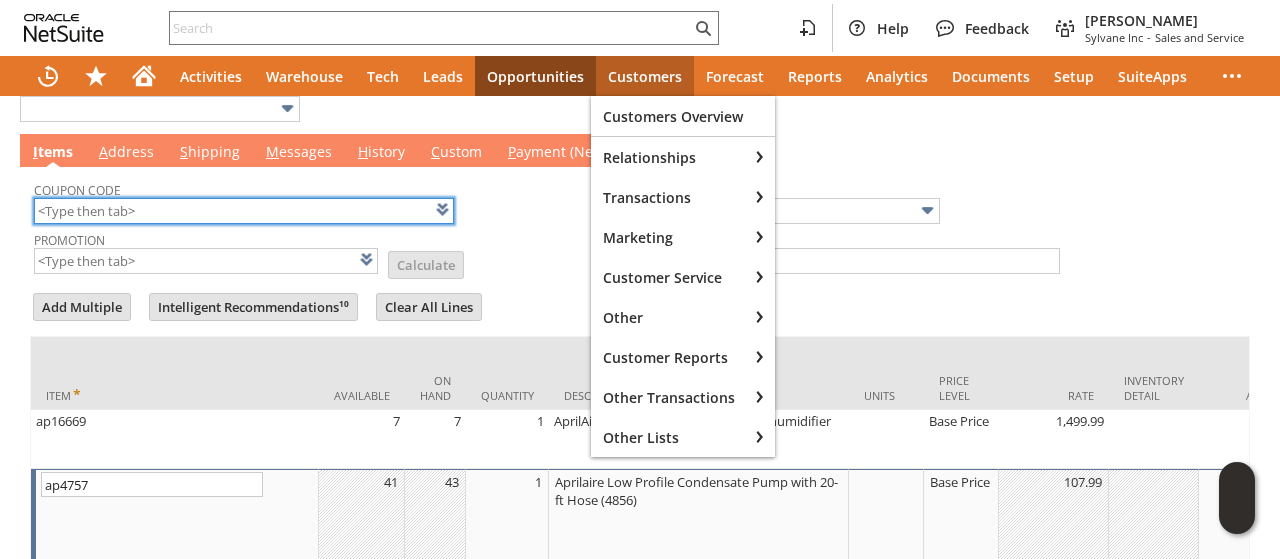 click at bounding box center [244, 211] 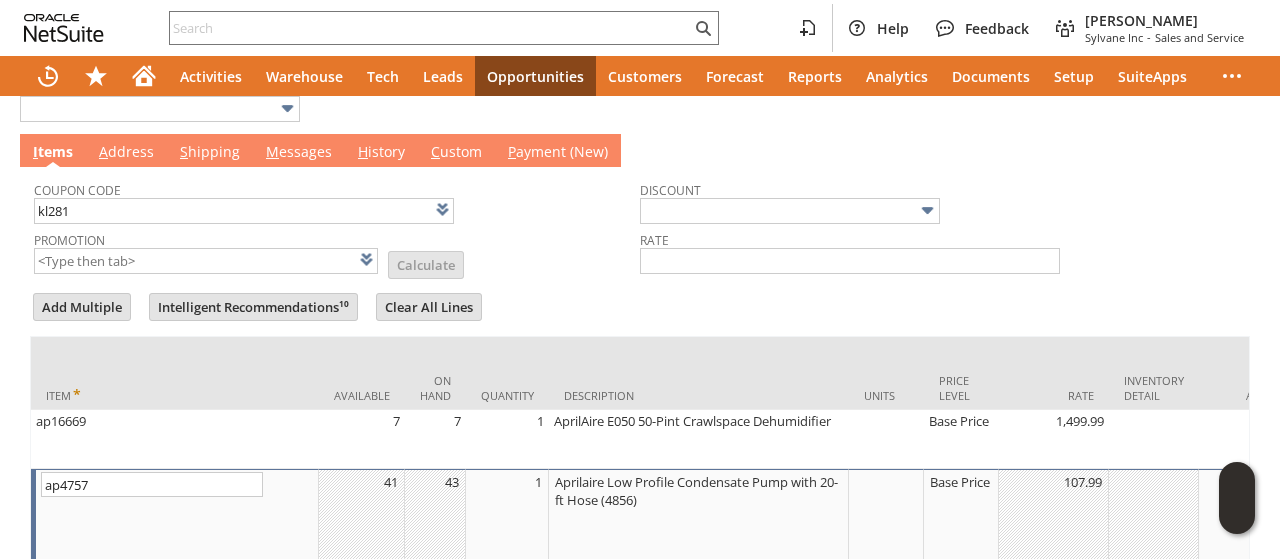 click on "Promotion
List
Calculate" at bounding box center [337, 251] 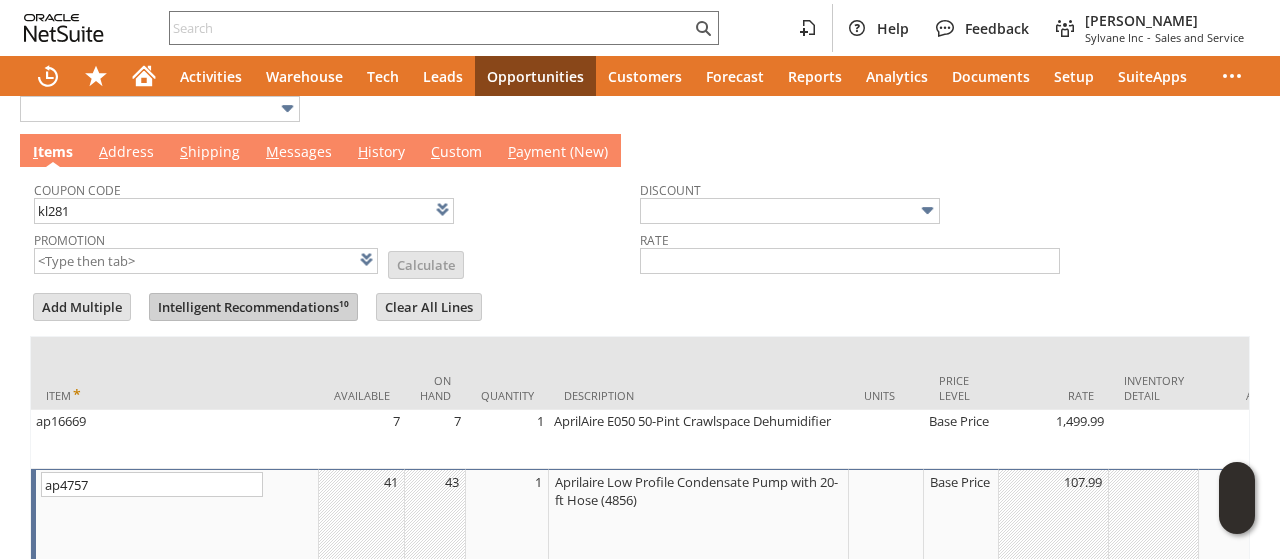 type on "KL281" 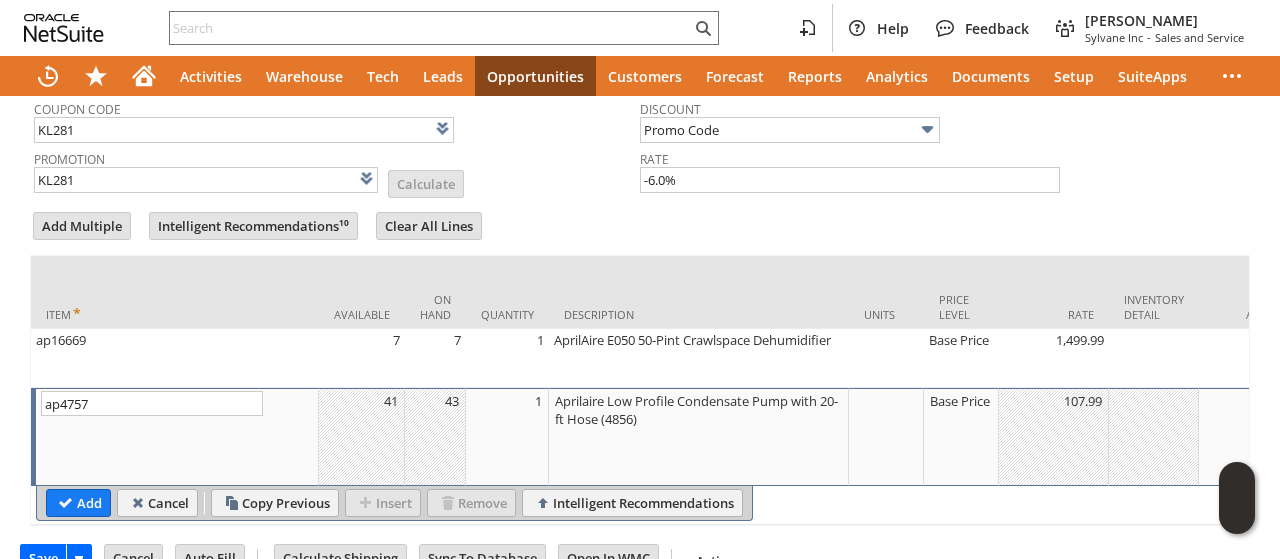 scroll, scrollTop: 741, scrollLeft: 0, axis: vertical 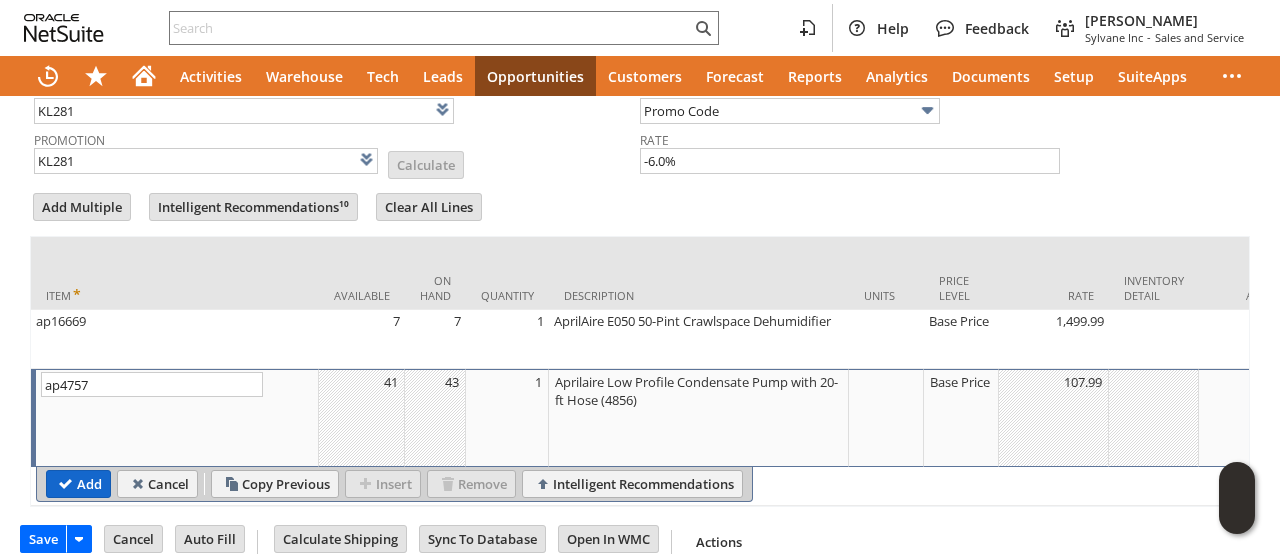click on "Add" at bounding box center (78, 484) 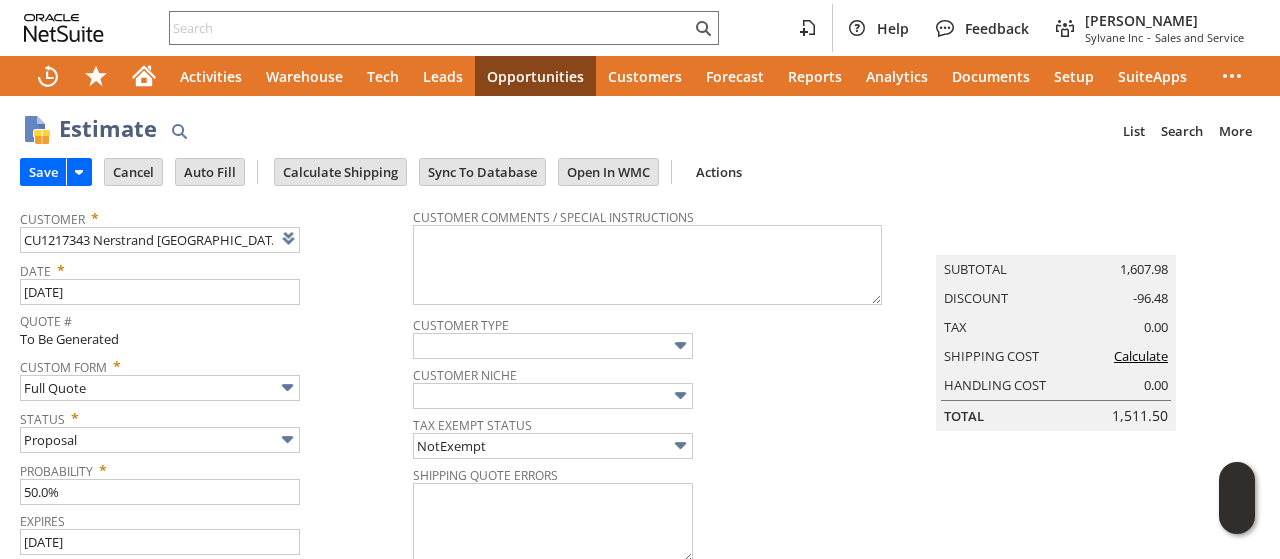 scroll, scrollTop: 0, scrollLeft: 0, axis: both 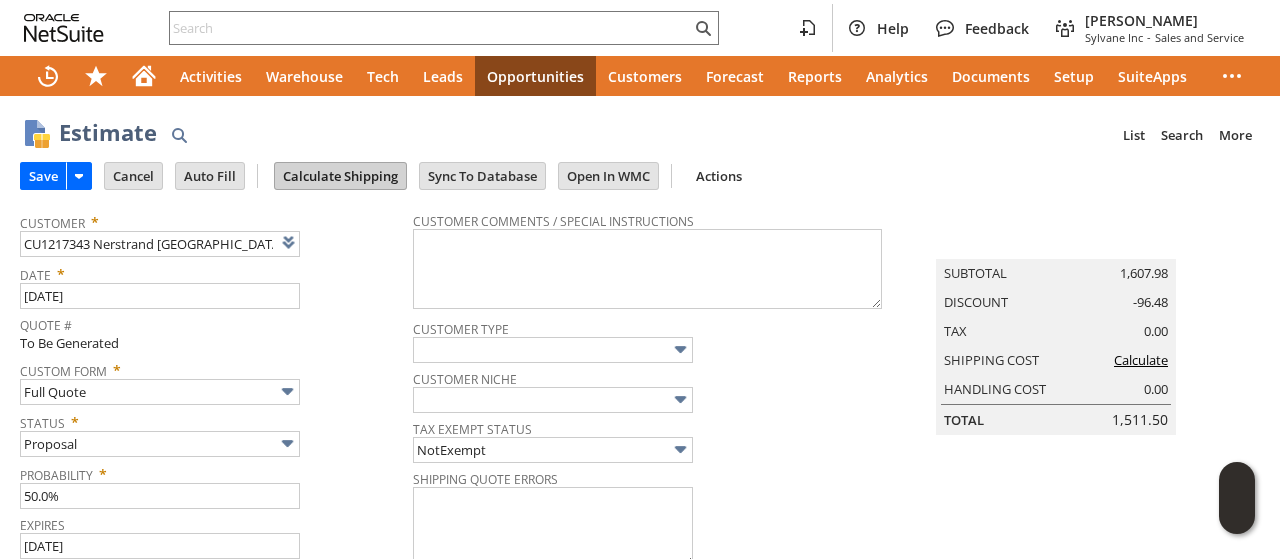 click on "Calculate Shipping" at bounding box center [340, 176] 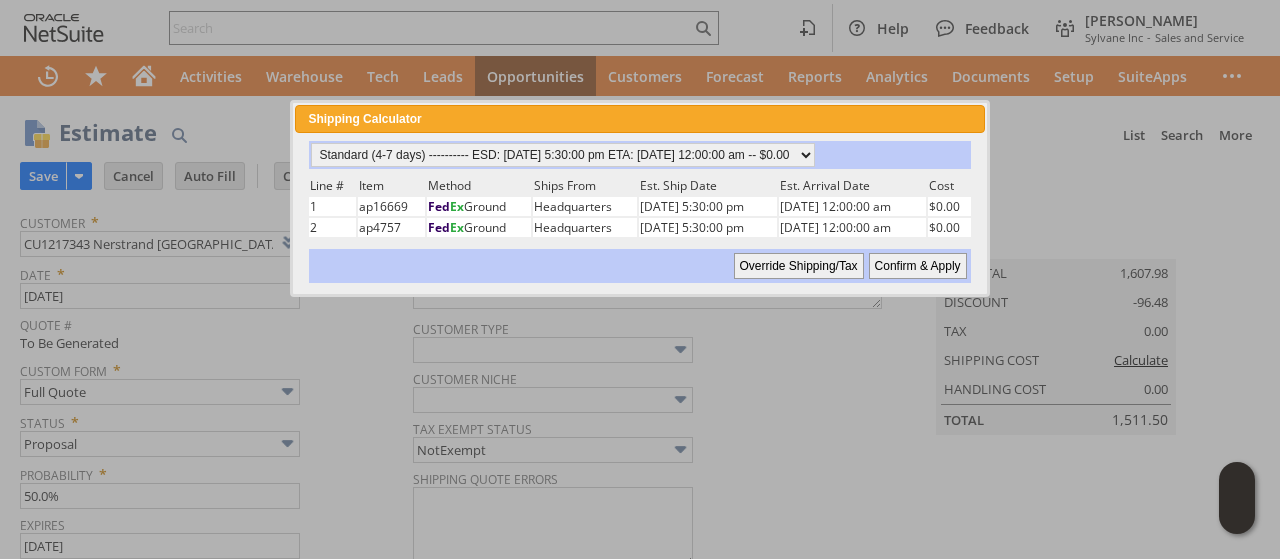 click on "Confirm & Apply" at bounding box center (918, 266) 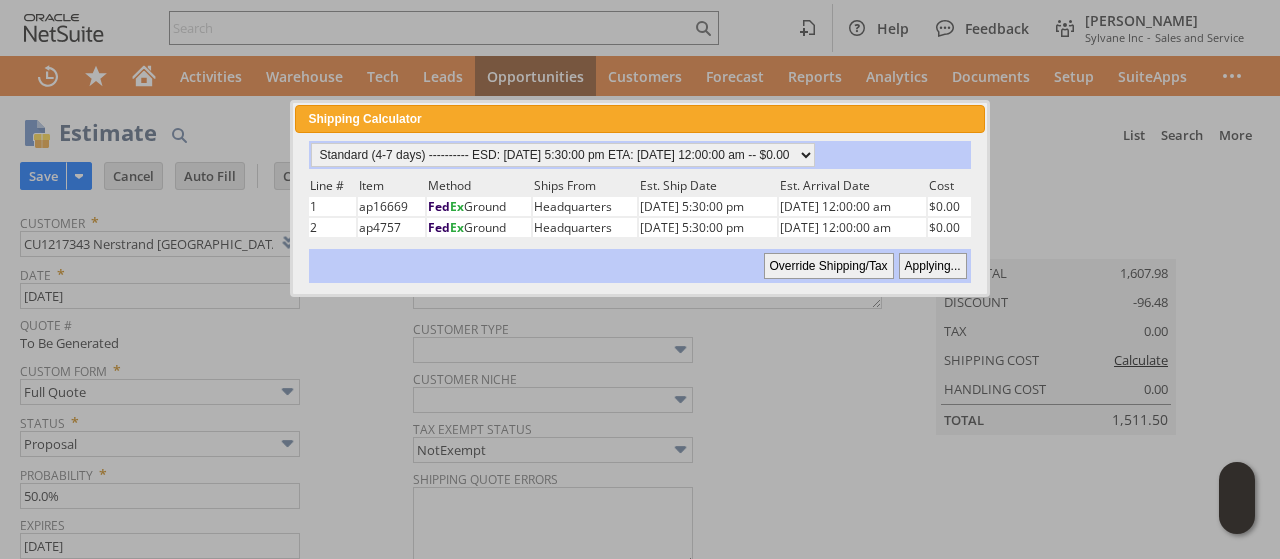 click on "Subtotal
1,607.98" at bounding box center [1056, 273] 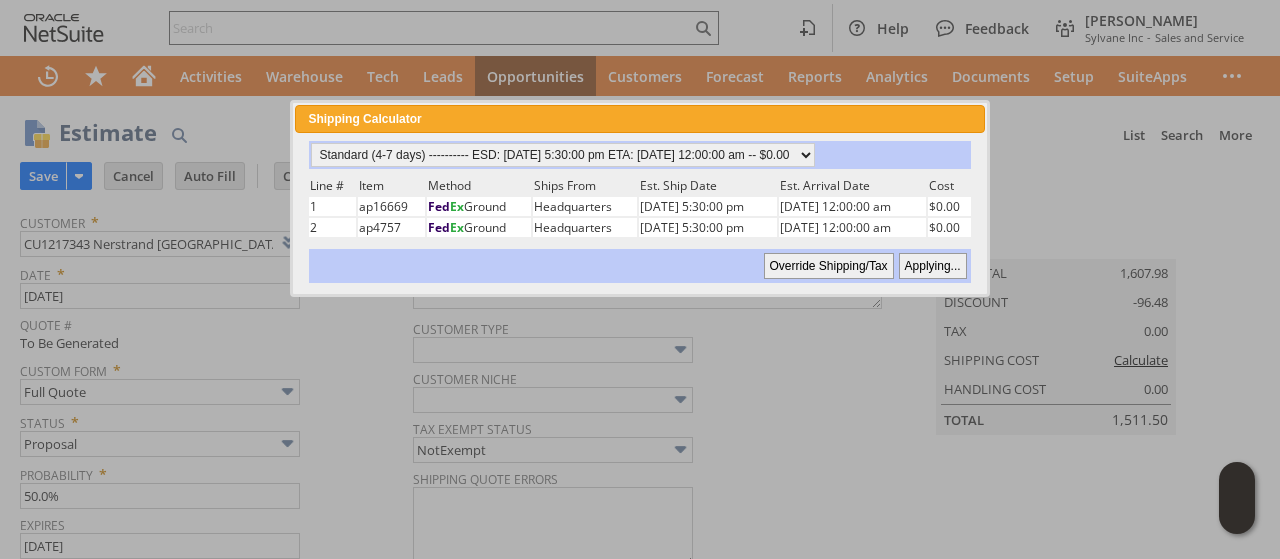 type on "Government" 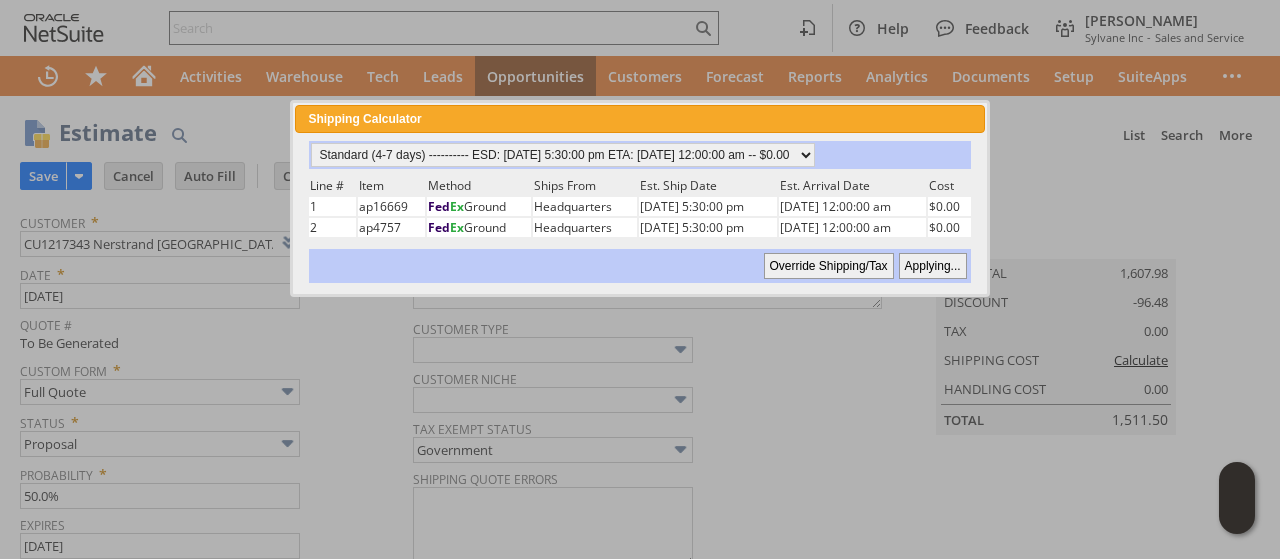 type 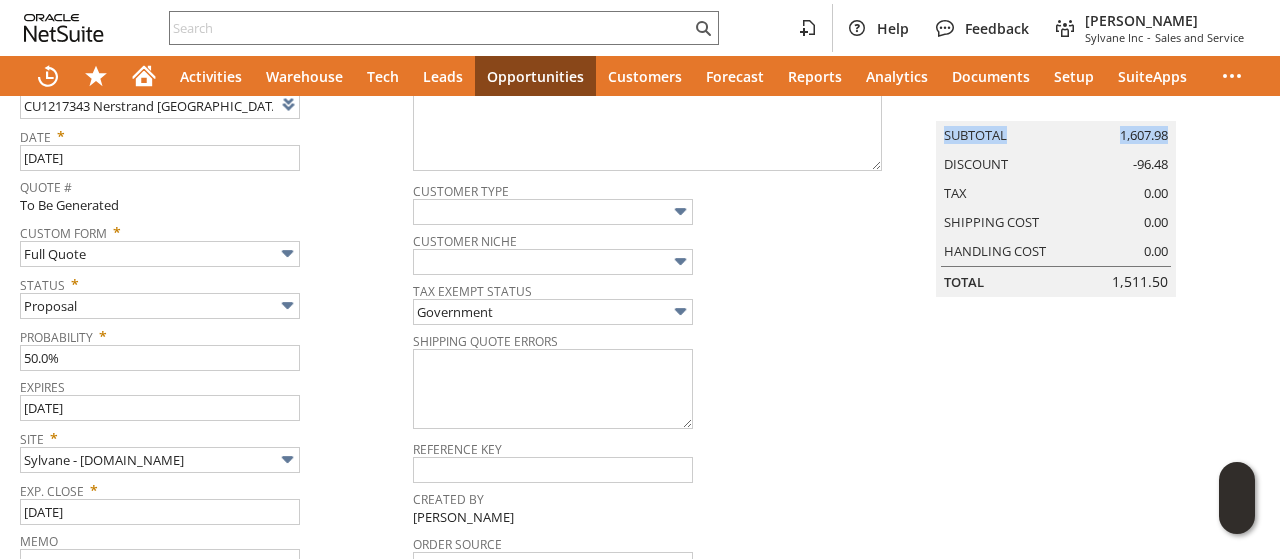 scroll, scrollTop: 400, scrollLeft: 0, axis: vertical 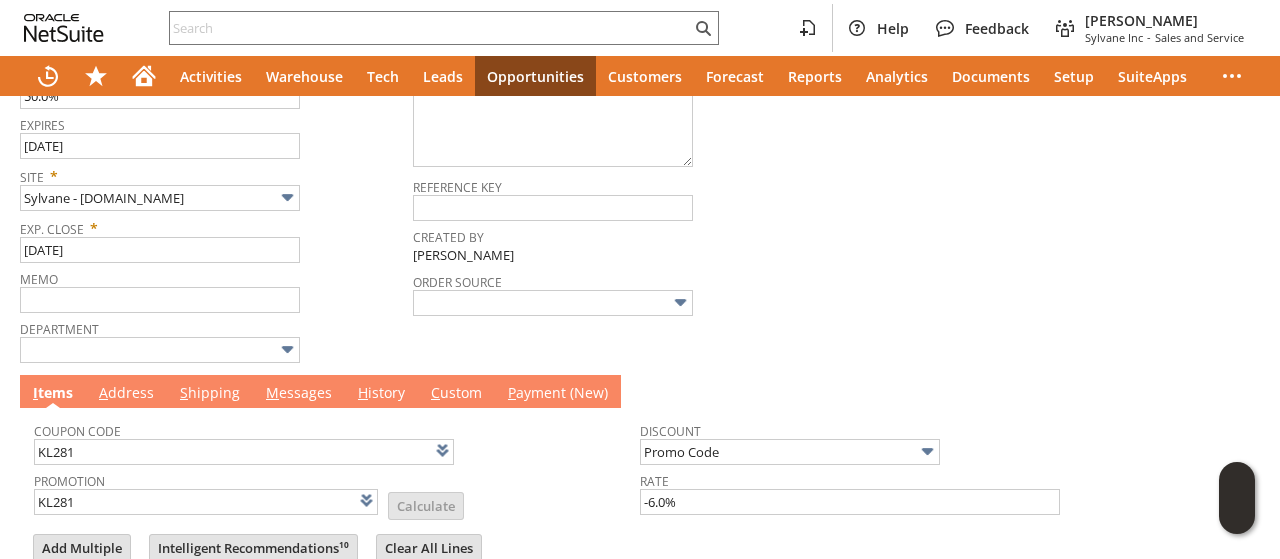 click on "M essages" at bounding box center (299, 394) 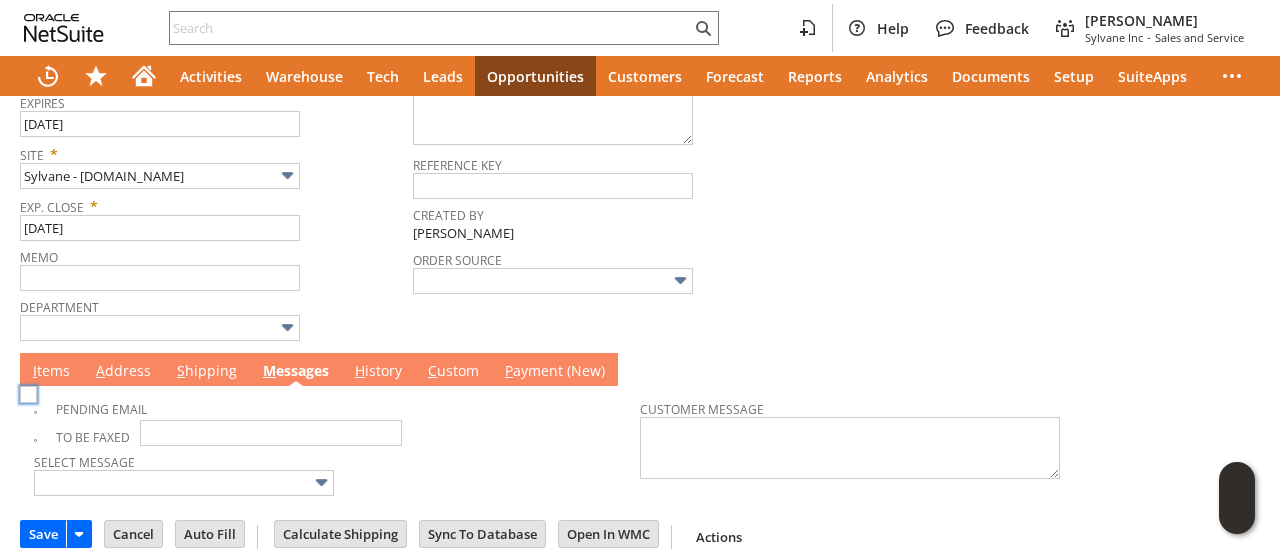 scroll, scrollTop: 429, scrollLeft: 0, axis: vertical 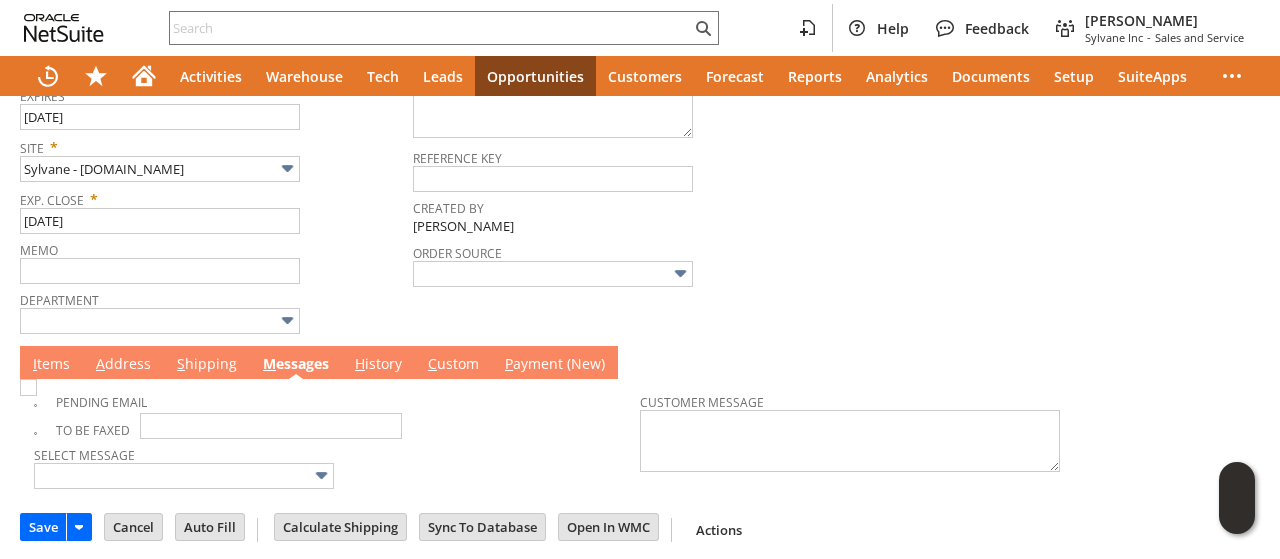click on "I tems" at bounding box center (51, 365) 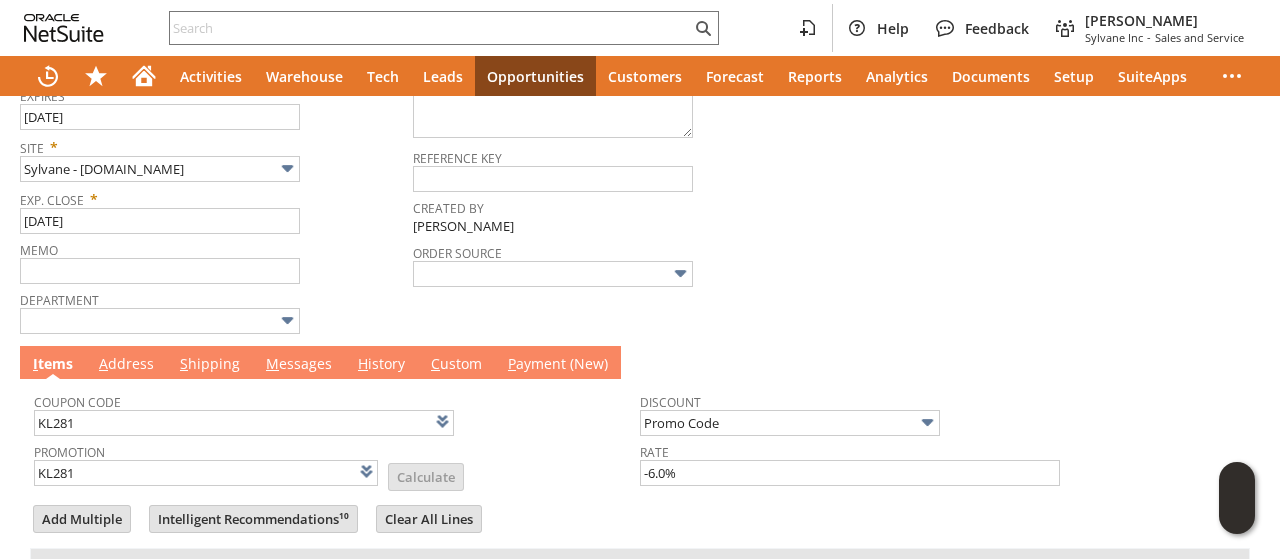 click on "A ddress" at bounding box center (126, 365) 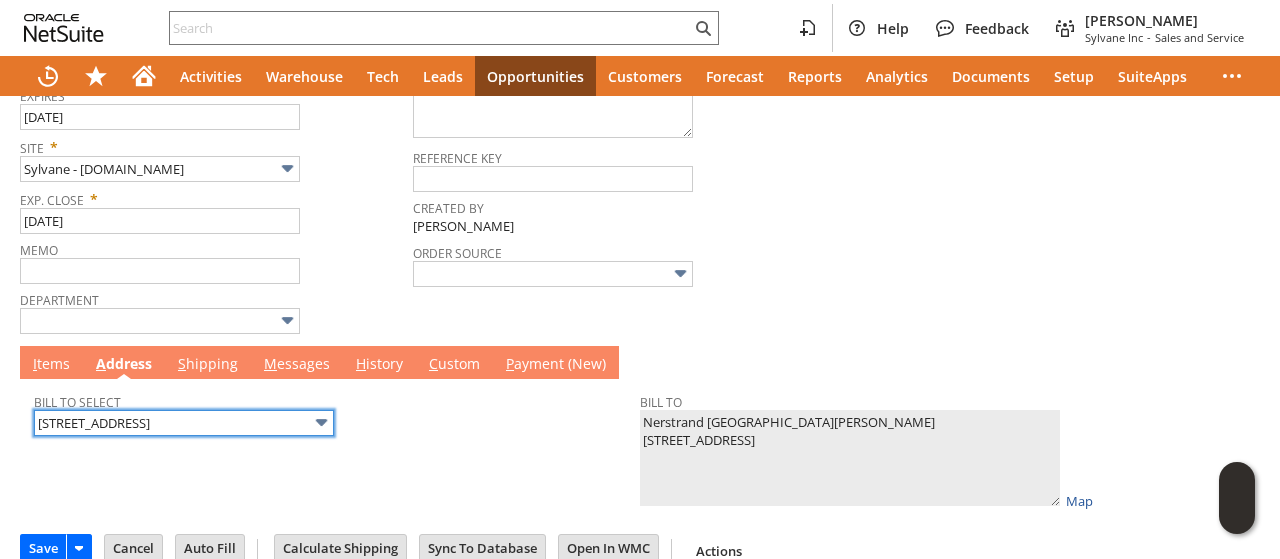 scroll, scrollTop: 452, scrollLeft: 0, axis: vertical 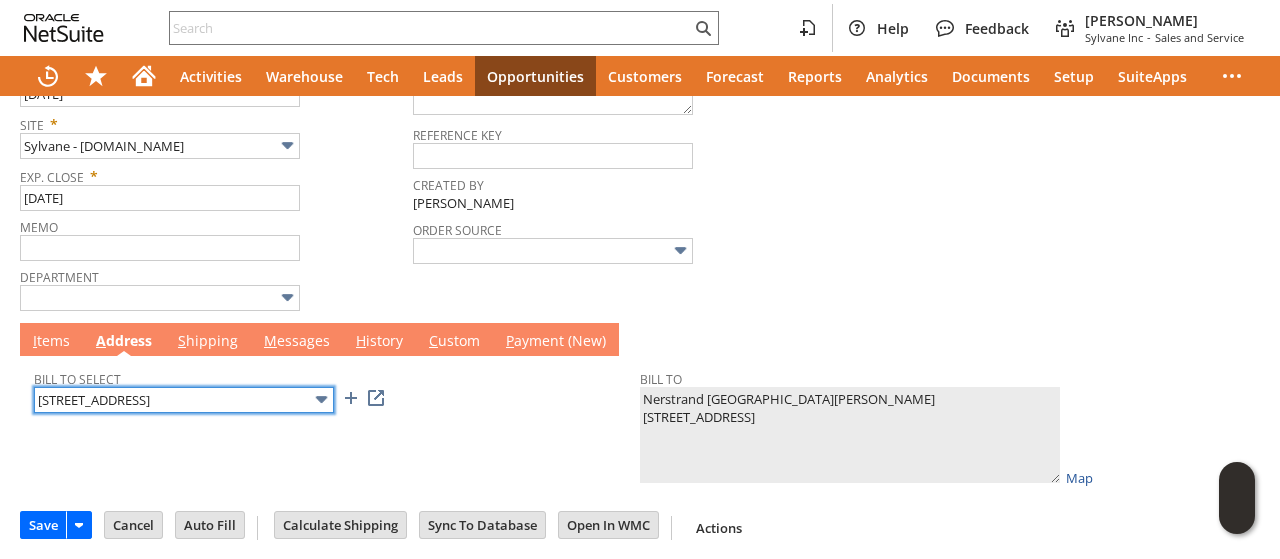 click at bounding box center (321, 399) 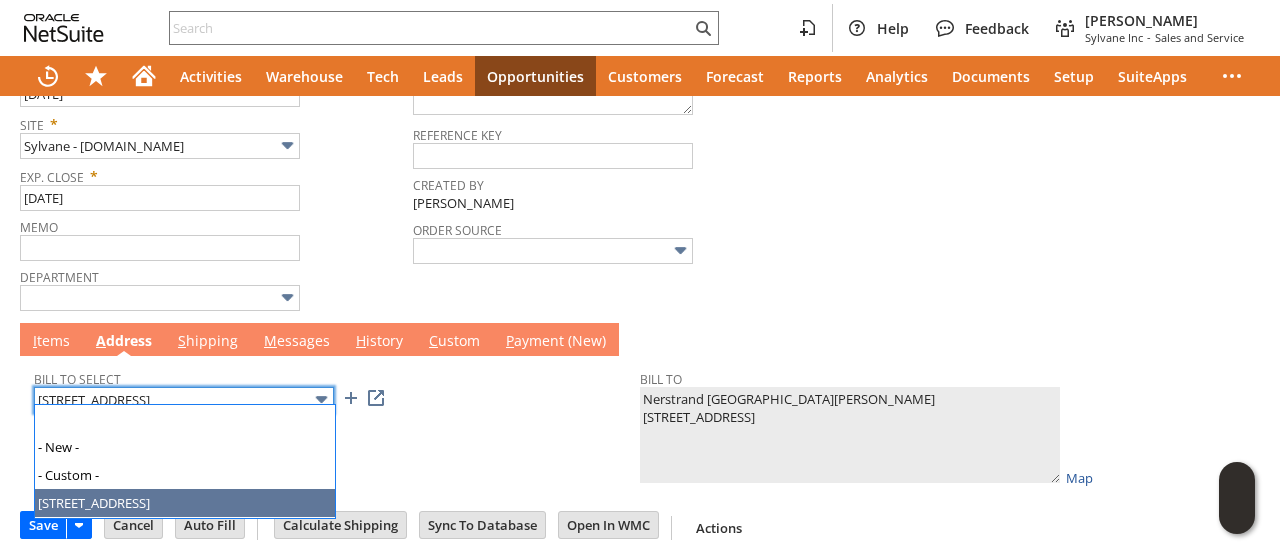 click at bounding box center (321, 399) 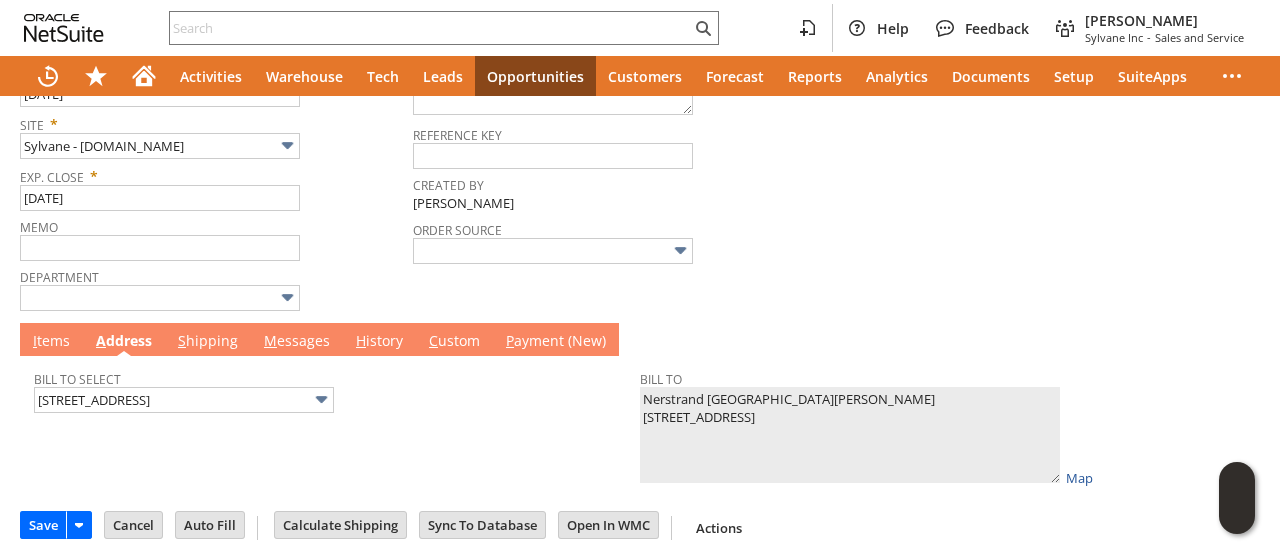 click on "I tems" at bounding box center (51, 342) 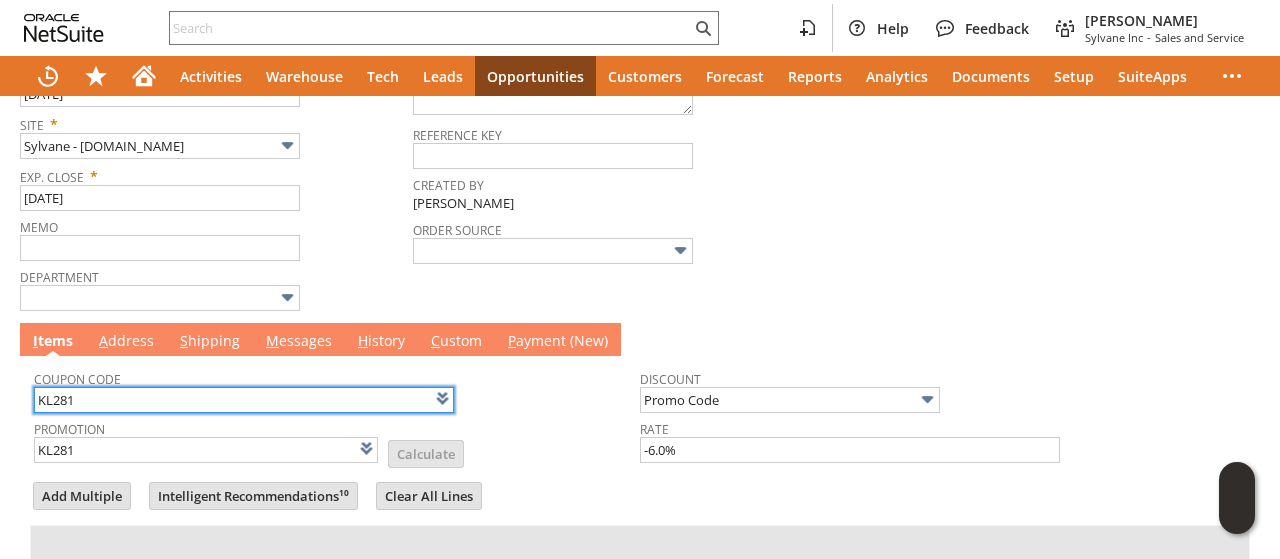 scroll, scrollTop: 0, scrollLeft: 0, axis: both 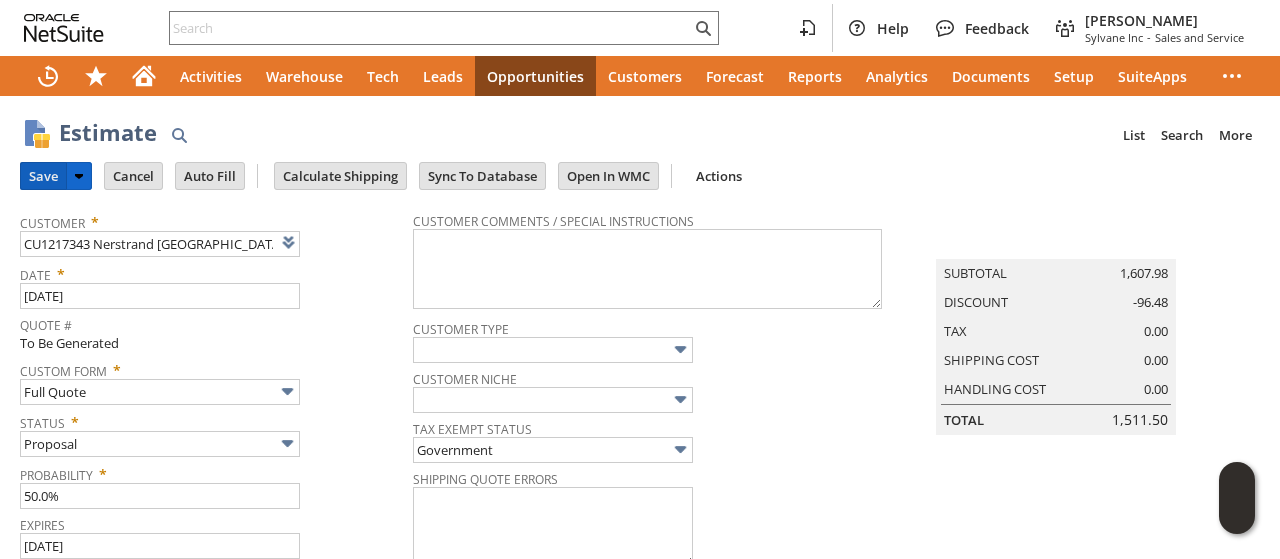 click on "Save" at bounding box center [43, 176] 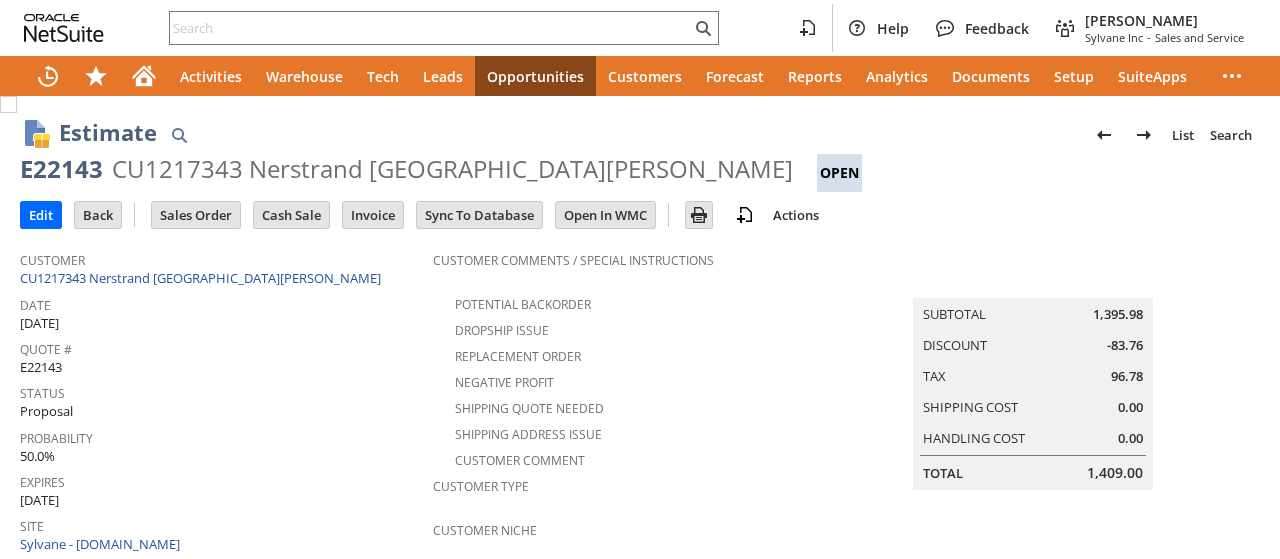 scroll, scrollTop: 0, scrollLeft: 0, axis: both 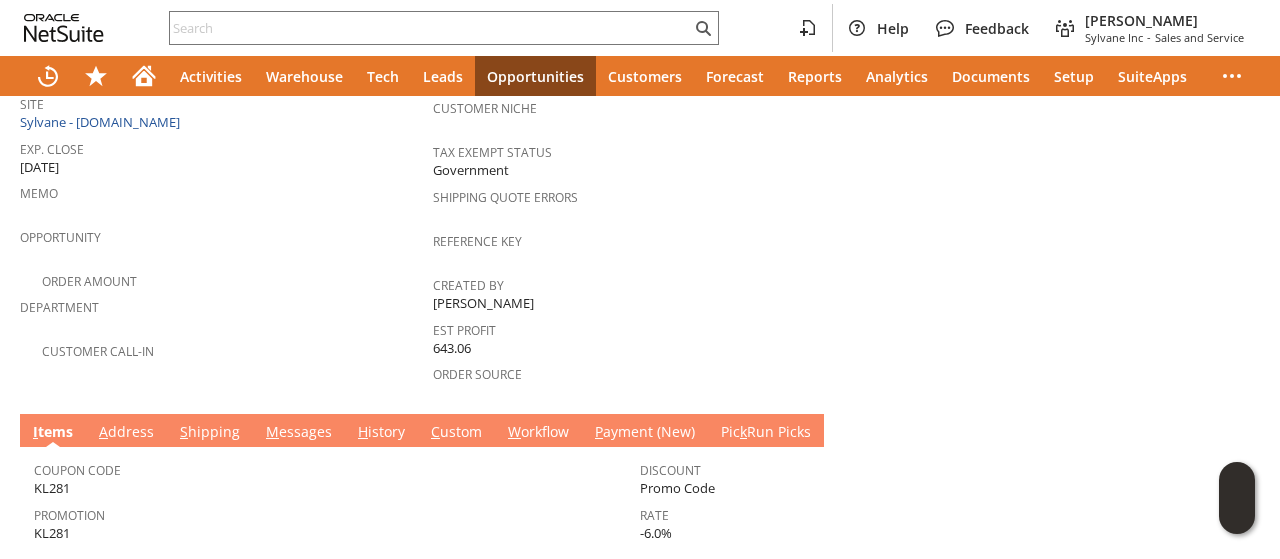 click on "M essages" at bounding box center (299, 433) 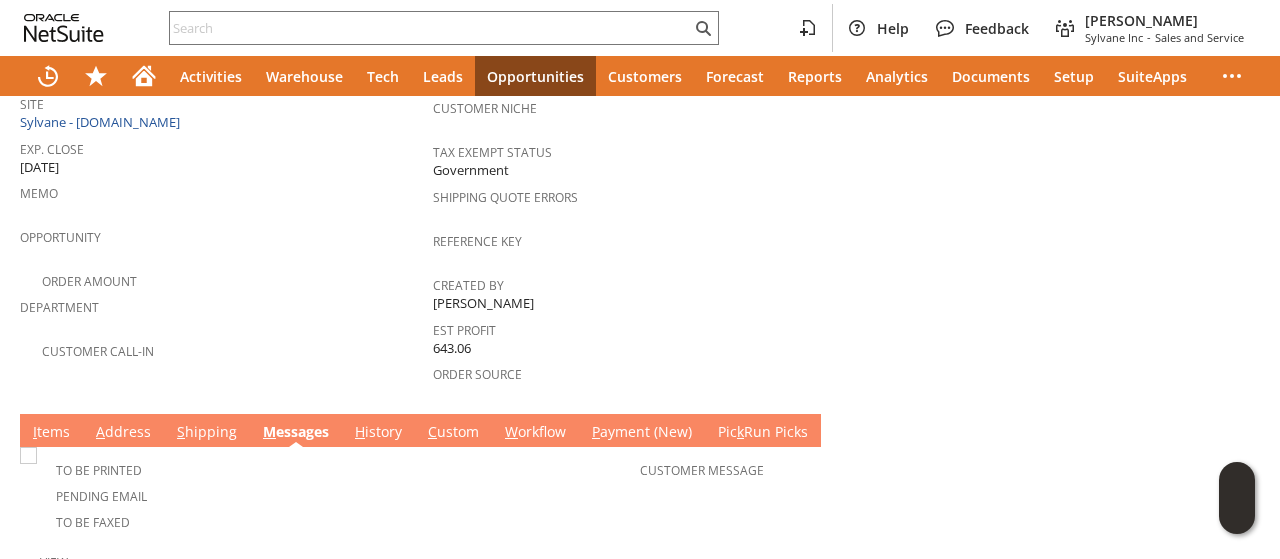 scroll, scrollTop: 0, scrollLeft: 0, axis: both 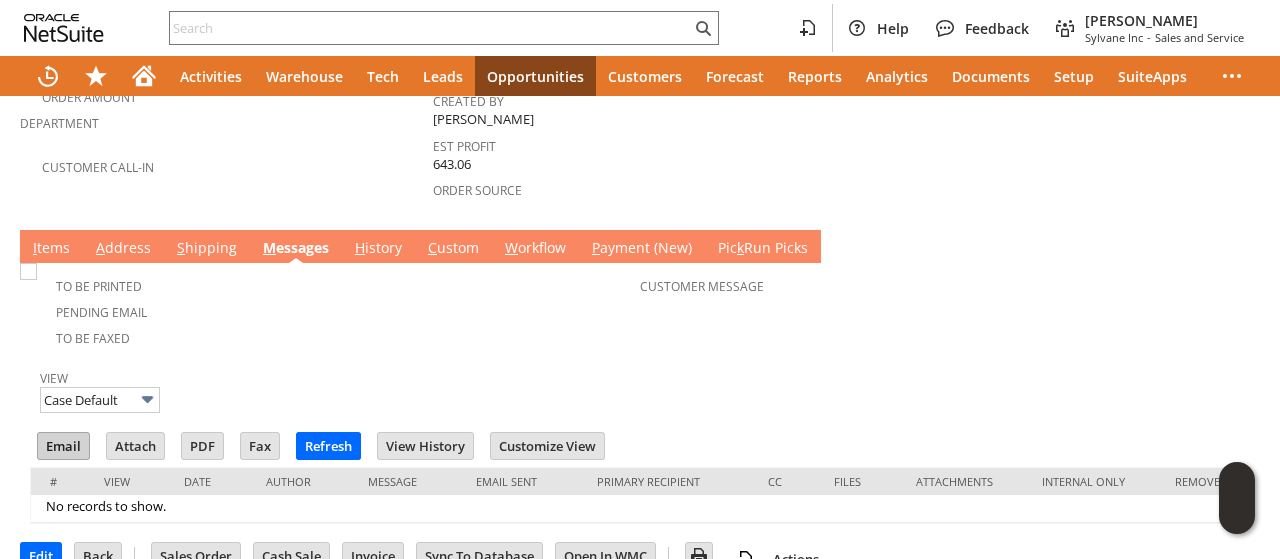 click on "Email" at bounding box center (63, 446) 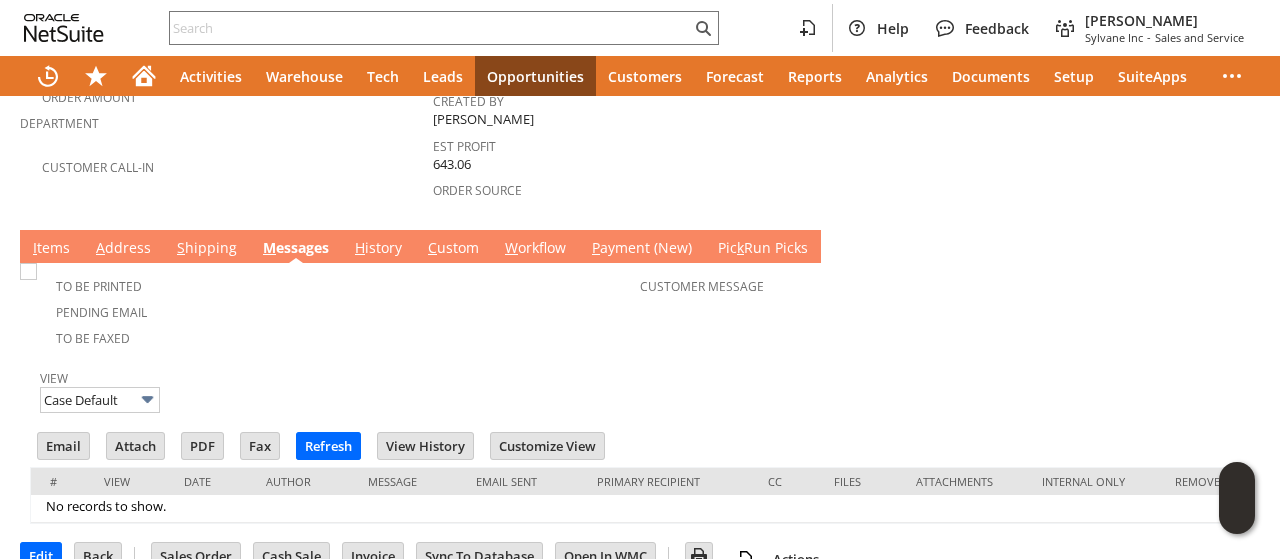 click on "Customer Message" at bounding box center [943, 308] 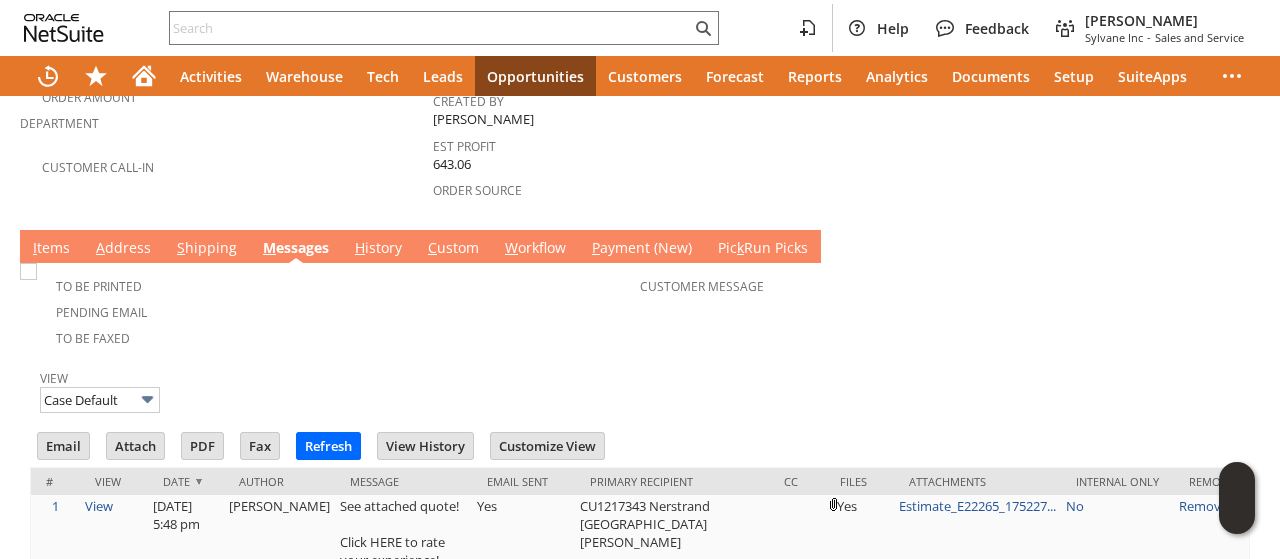 scroll, scrollTop: 0, scrollLeft: 0, axis: both 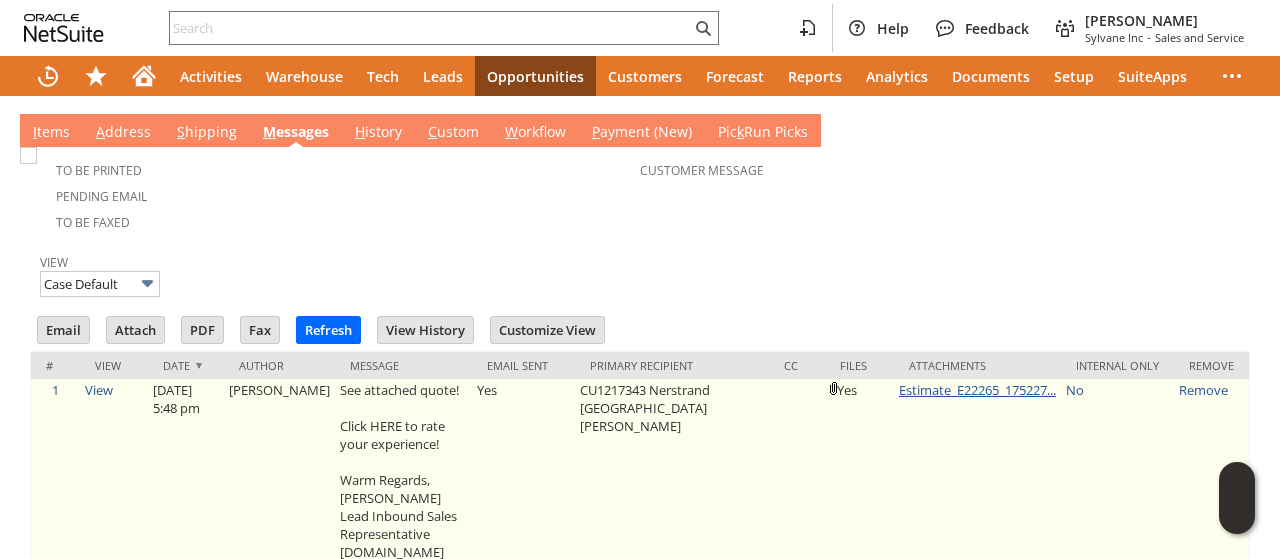 click on "Estimate_E22265_175227..." at bounding box center [977, 390] 